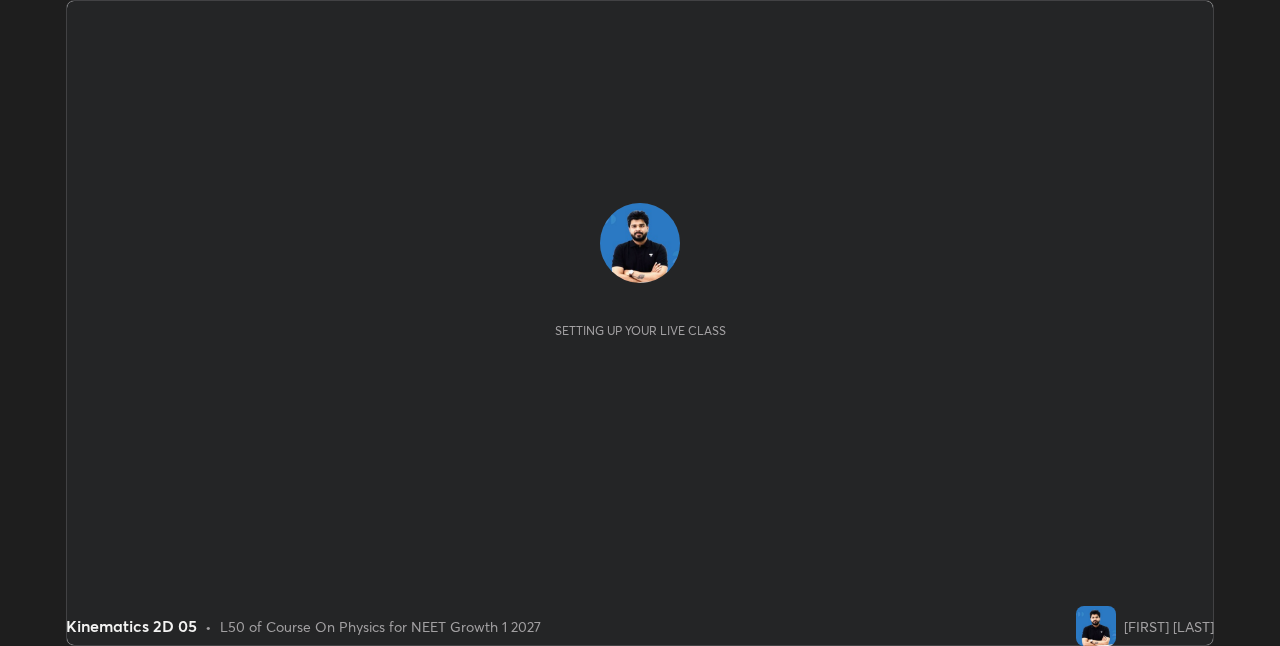 scroll, scrollTop: 0, scrollLeft: 0, axis: both 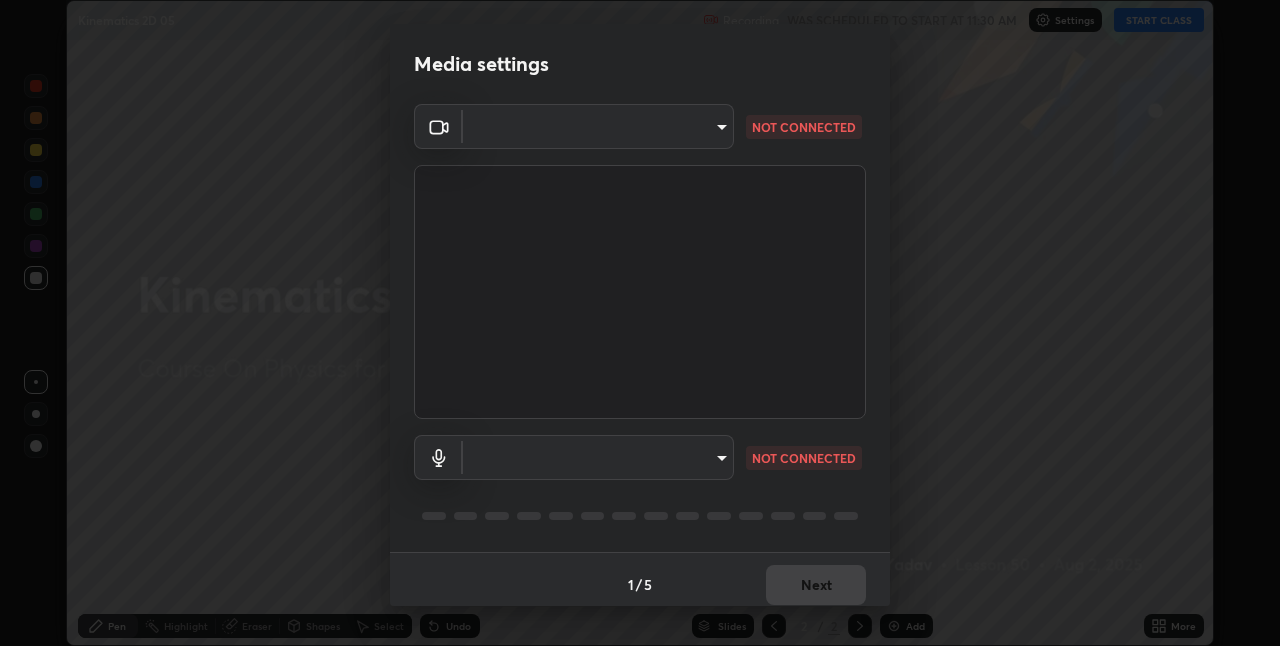 type on "8d516f7ebb6c46873b1a4370d76e42962edcd492c05cef6b64537e25f8f89846" 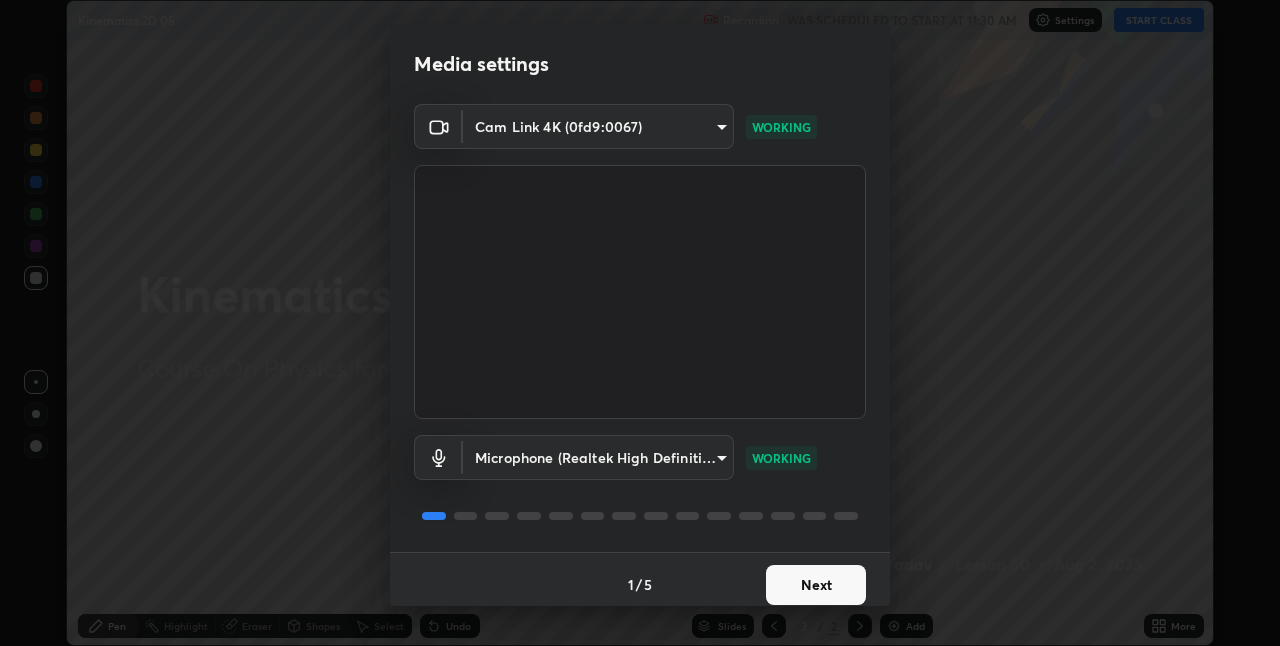 click on "Next" at bounding box center (816, 585) 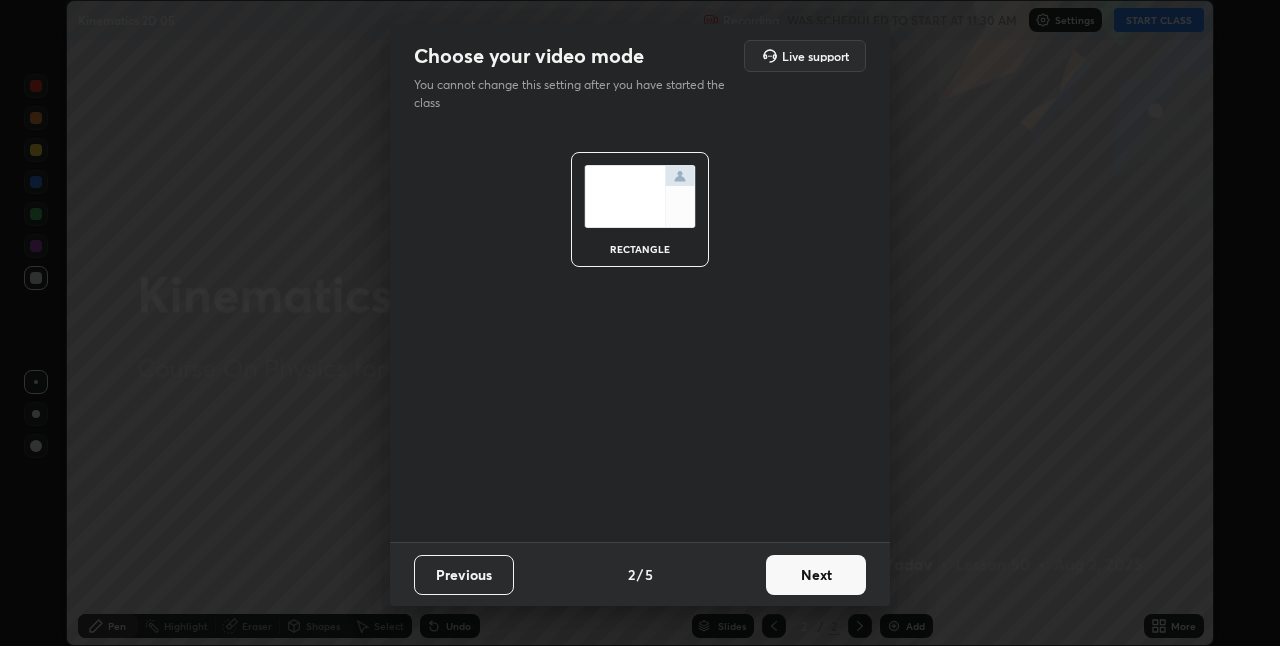 click on "Next" at bounding box center [816, 575] 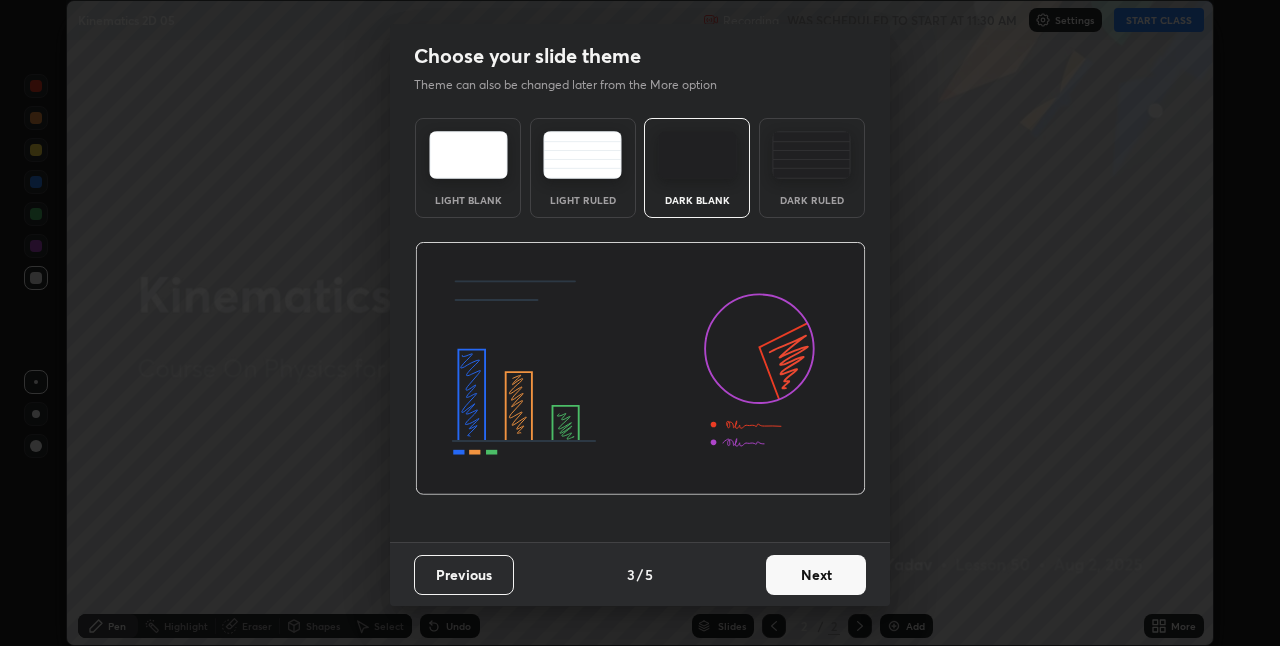 click on "Next" at bounding box center (816, 575) 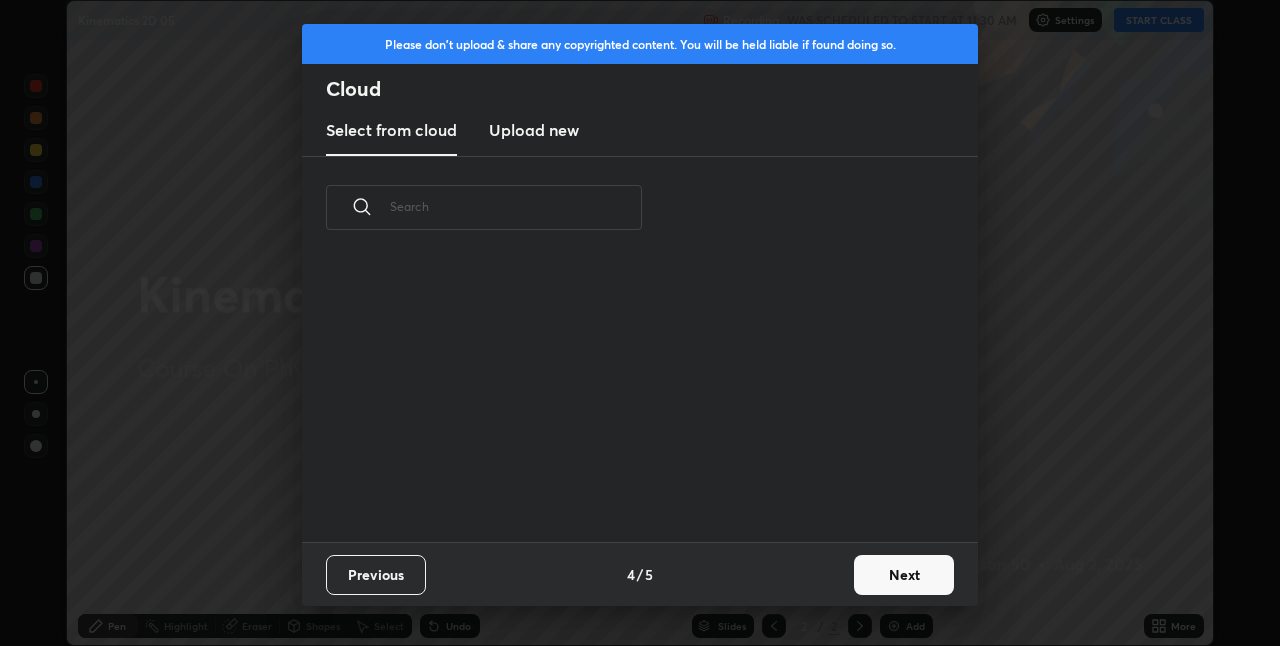 click on "Previous 4 / 5 Next" at bounding box center (640, 574) 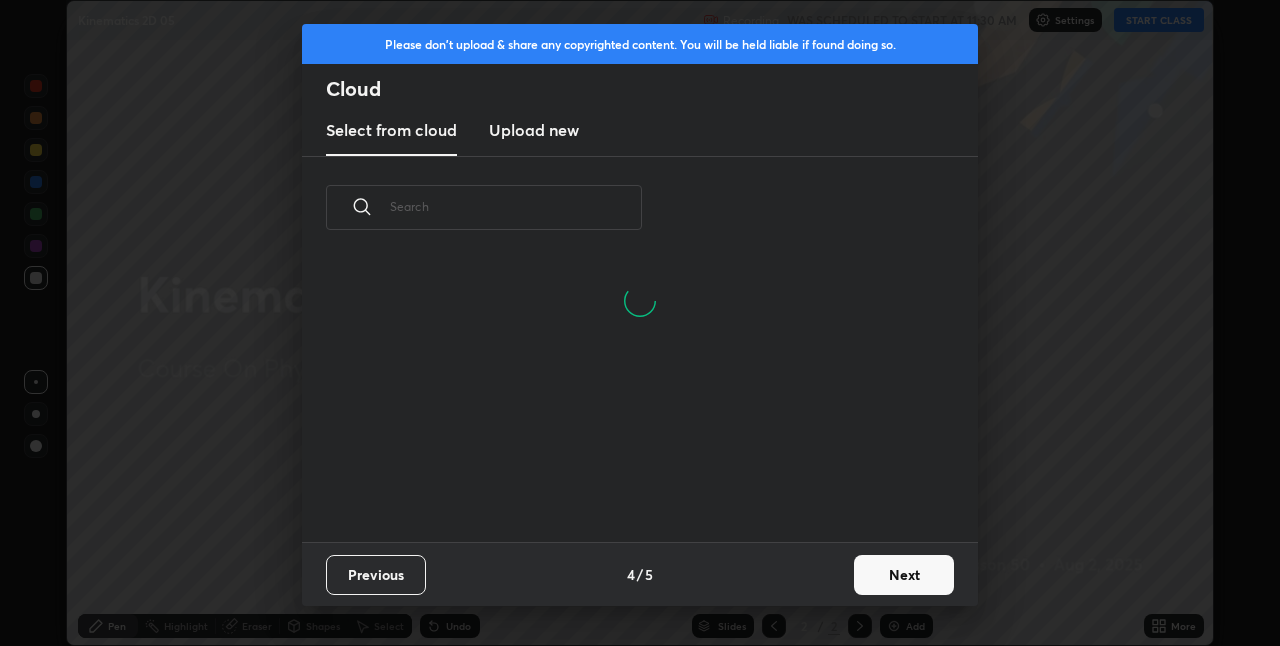 scroll, scrollTop: 7, scrollLeft: 11, axis: both 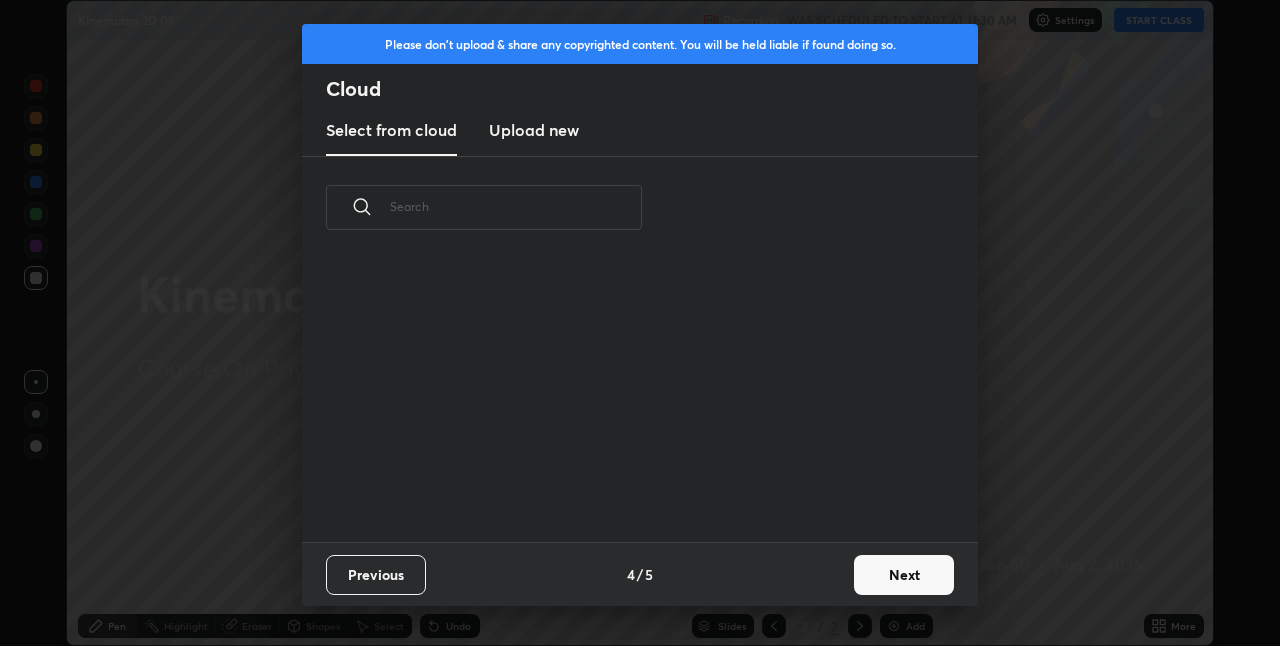 click on "Next" at bounding box center (904, 575) 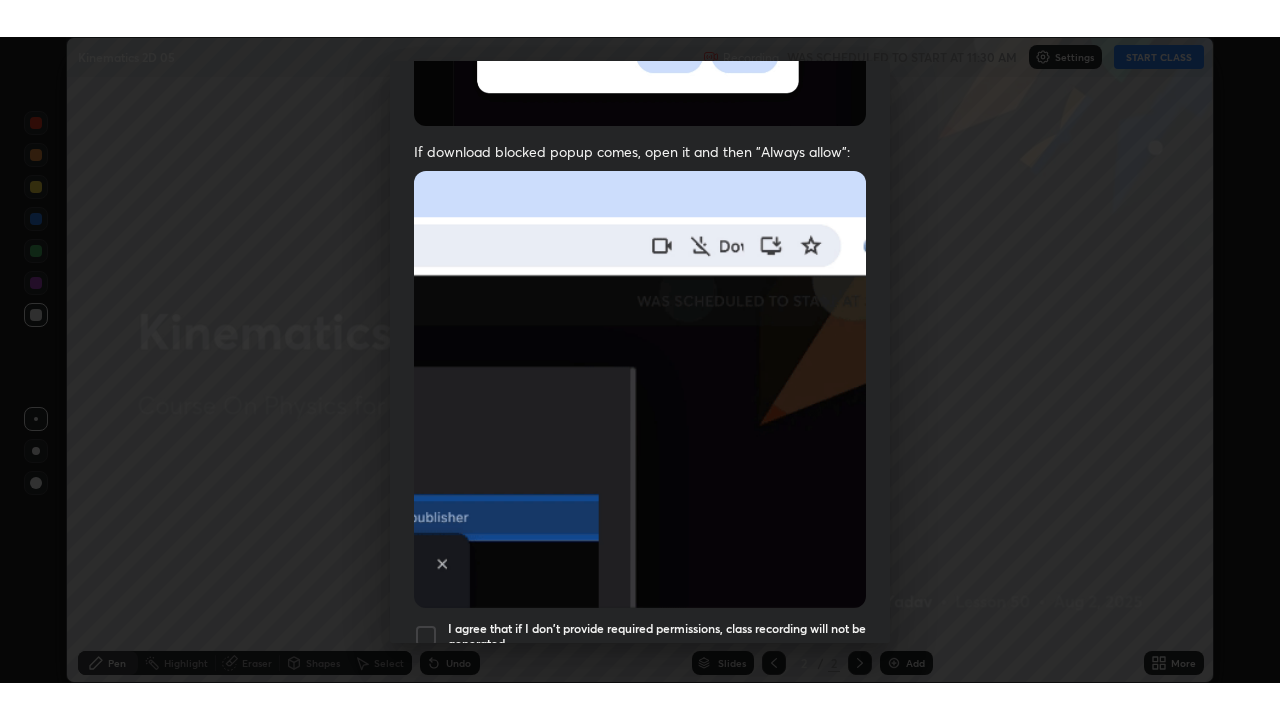 scroll, scrollTop: 418, scrollLeft: 0, axis: vertical 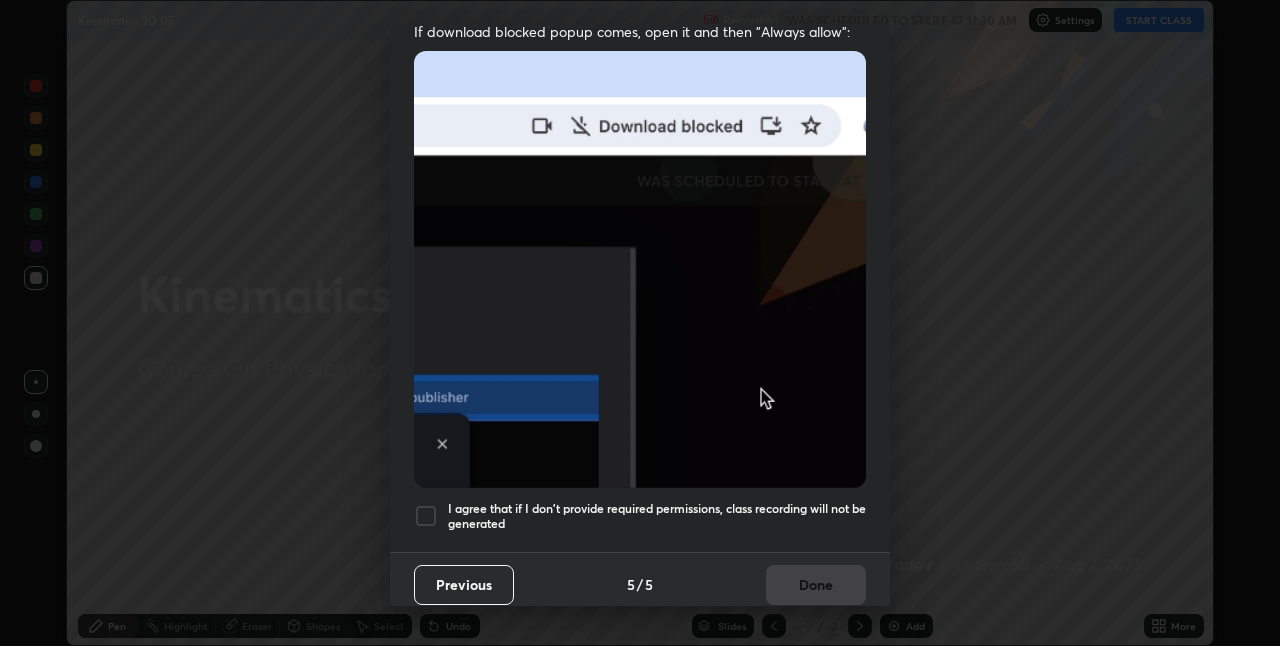 click at bounding box center [426, 516] 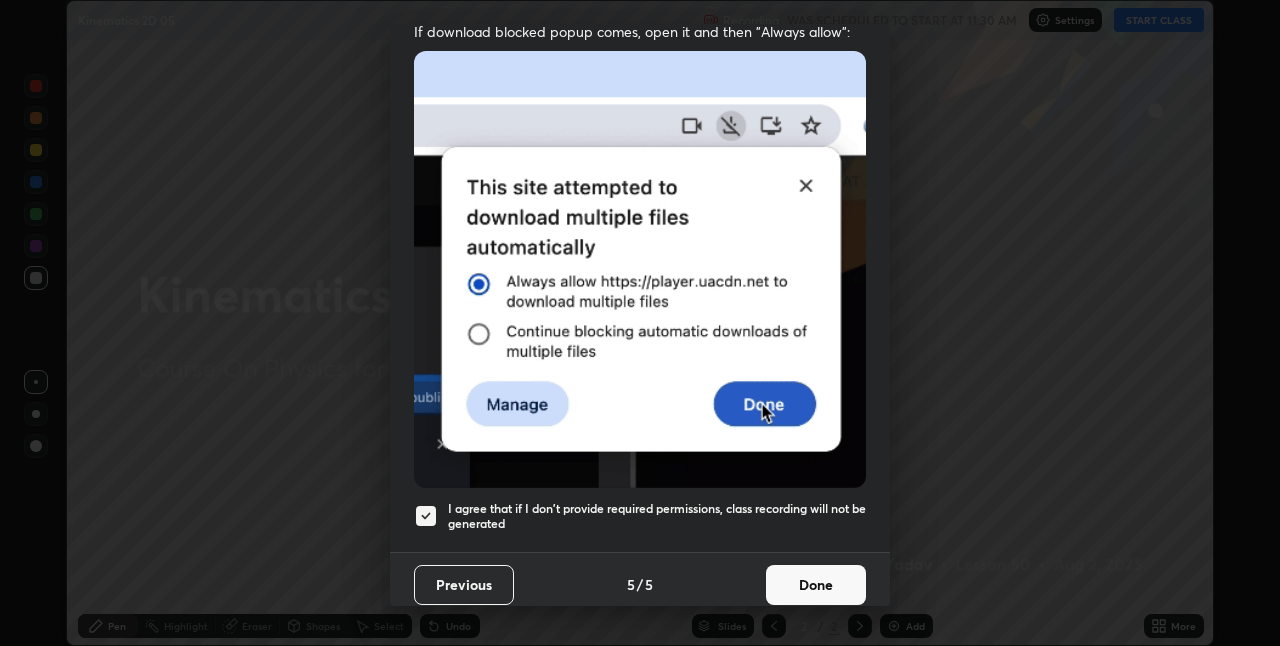 click on "Done" at bounding box center [816, 585] 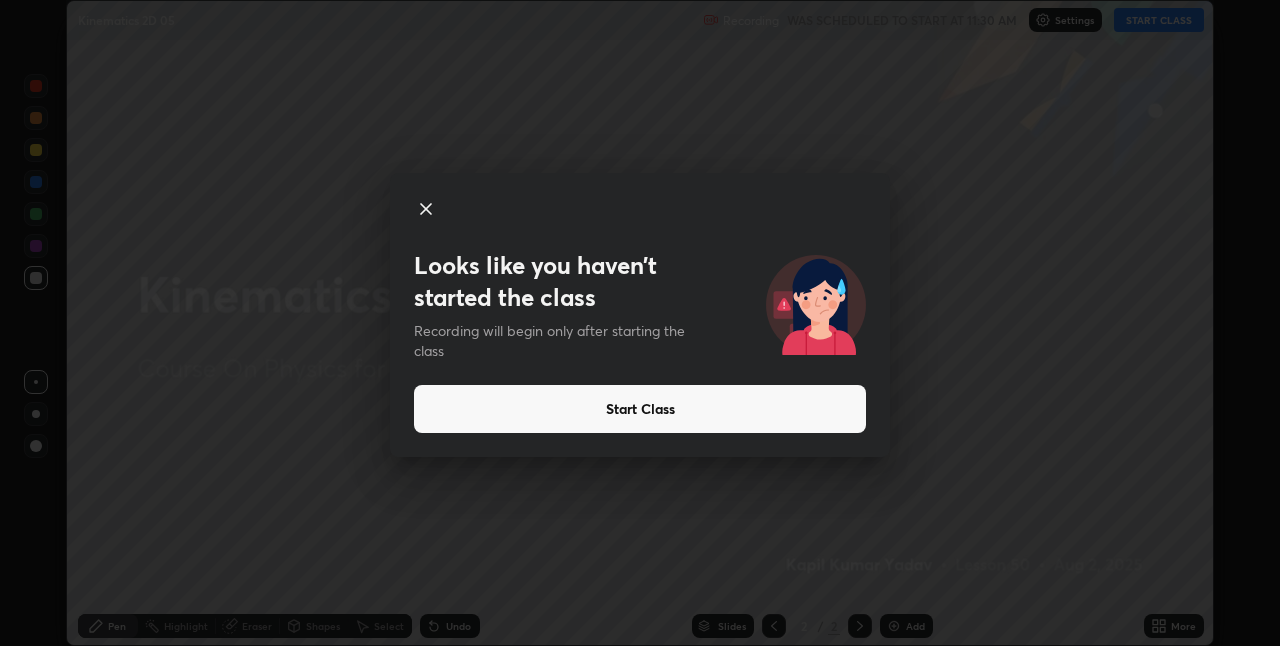 click on "Start Class" at bounding box center (640, 409) 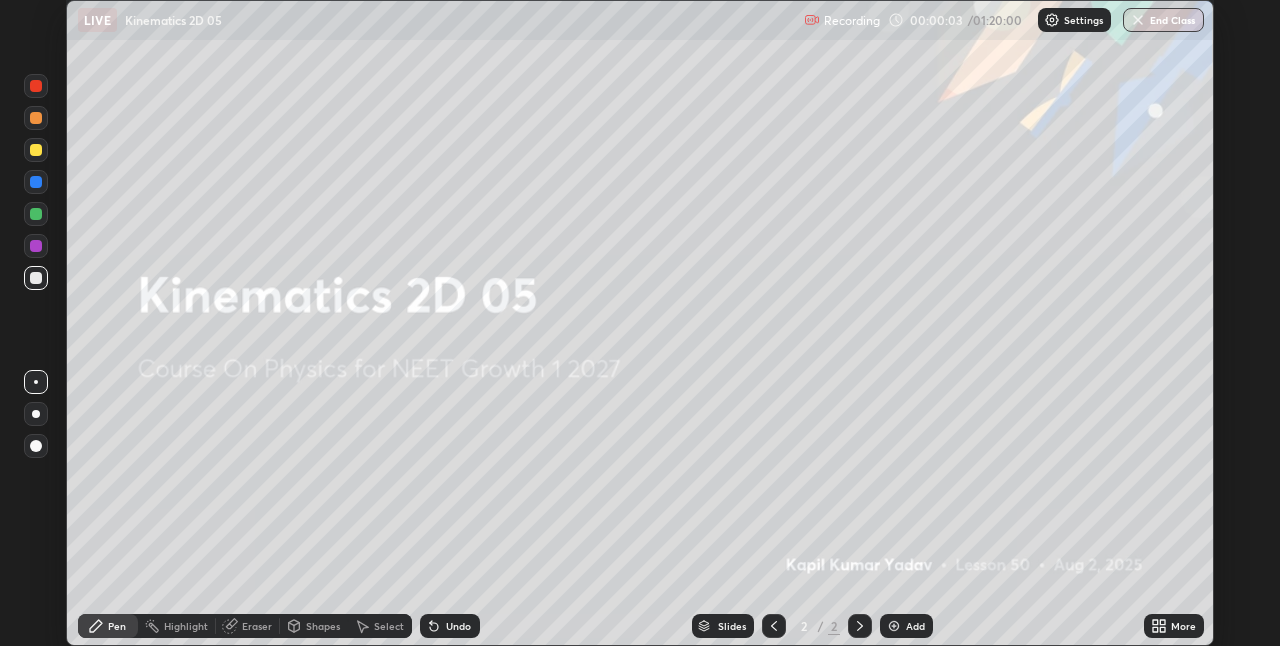 click 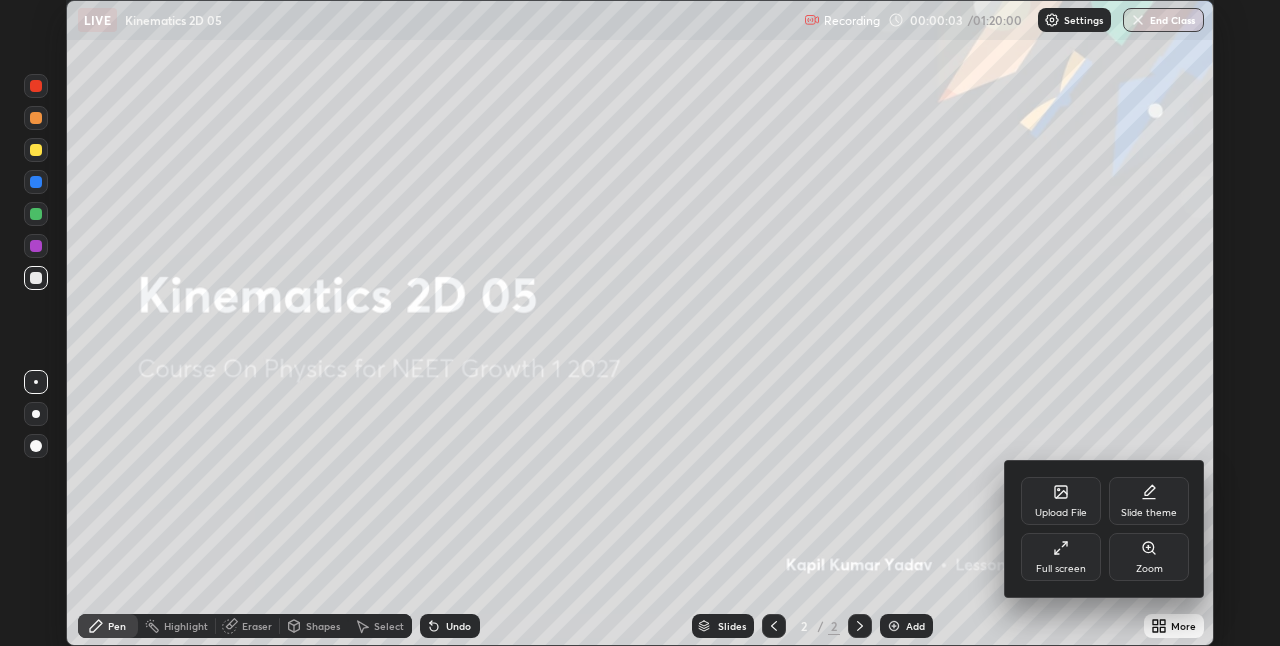 click on "Full screen" at bounding box center (1061, 557) 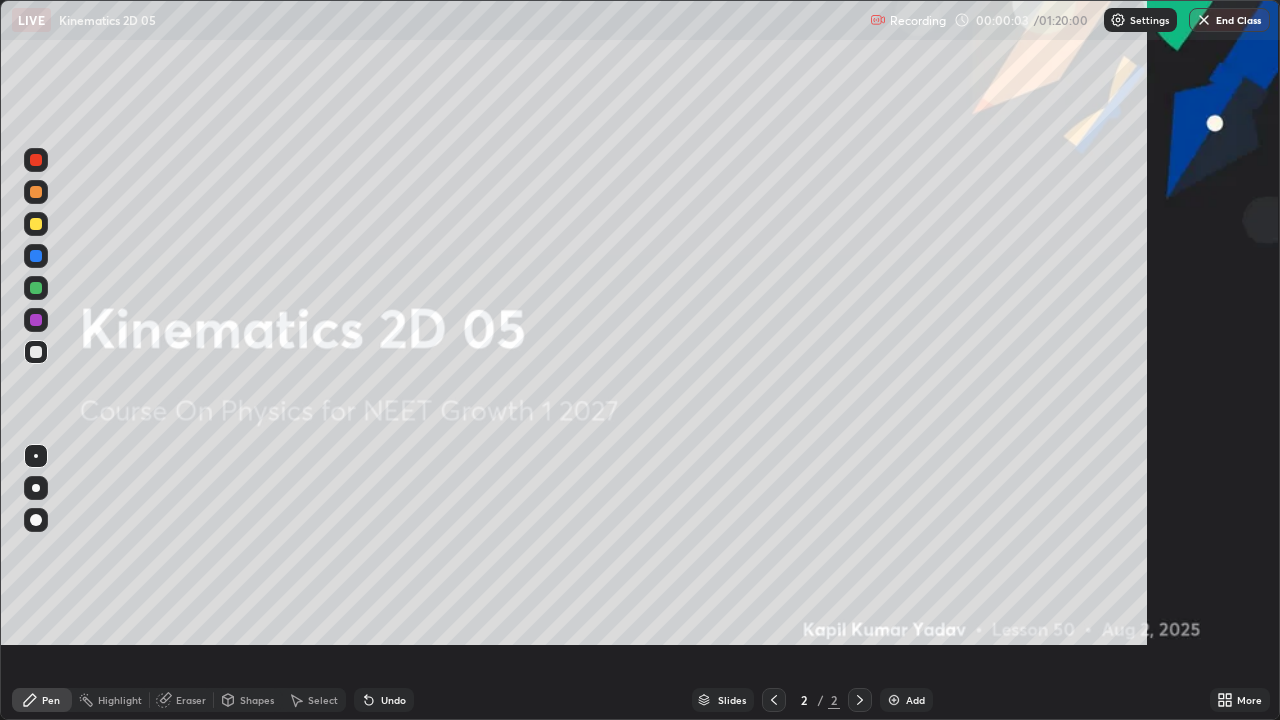 scroll, scrollTop: 99280, scrollLeft: 98720, axis: both 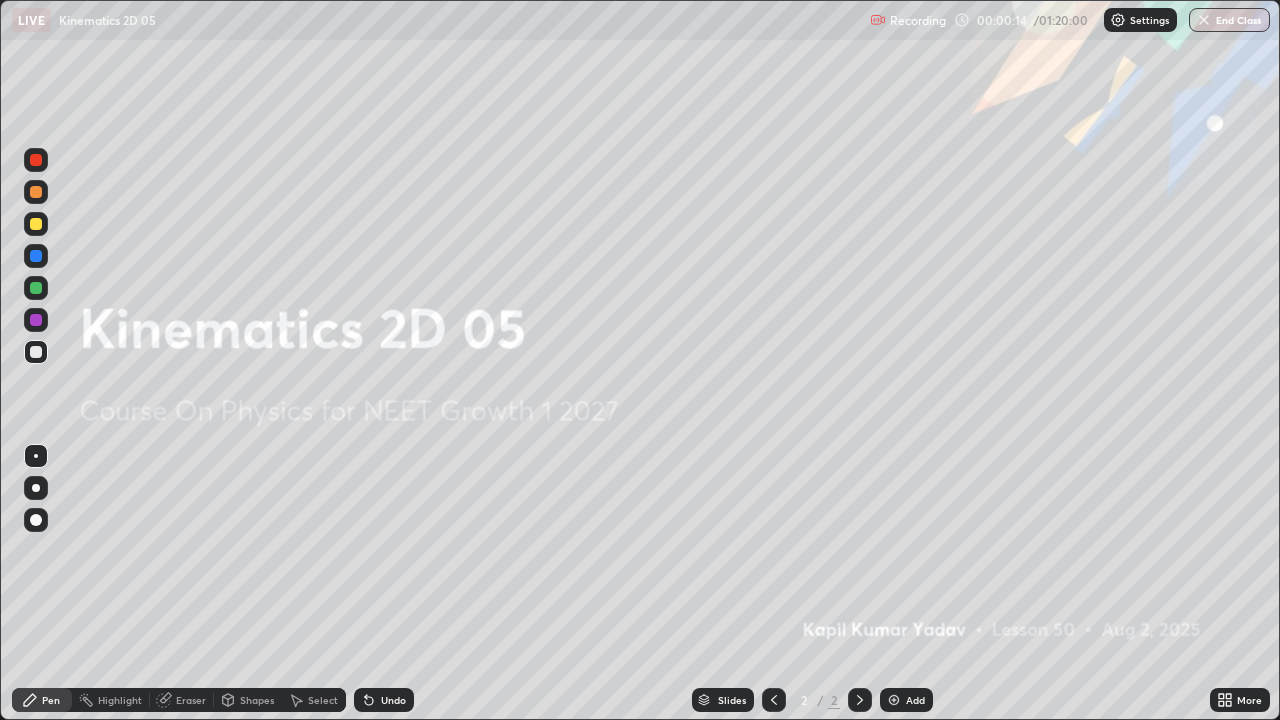 click on "Slides 2 / 2 Add" at bounding box center [812, 700] 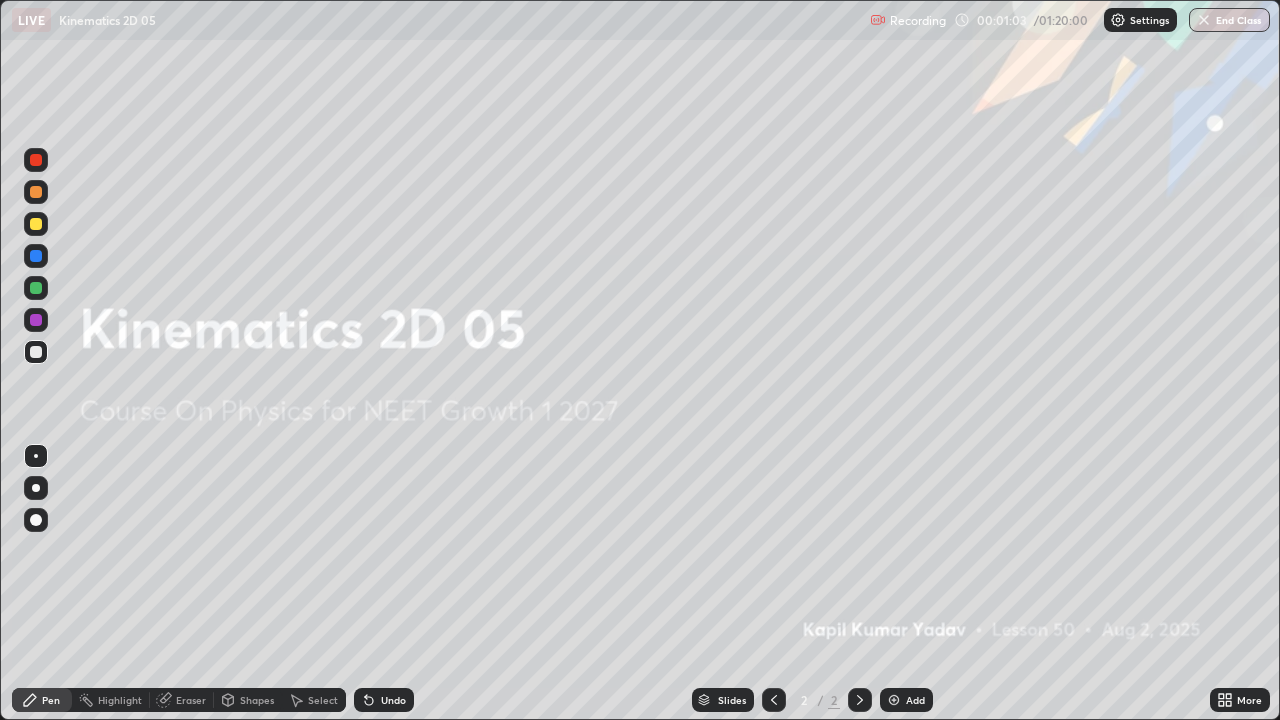 click on "Add" at bounding box center [906, 700] 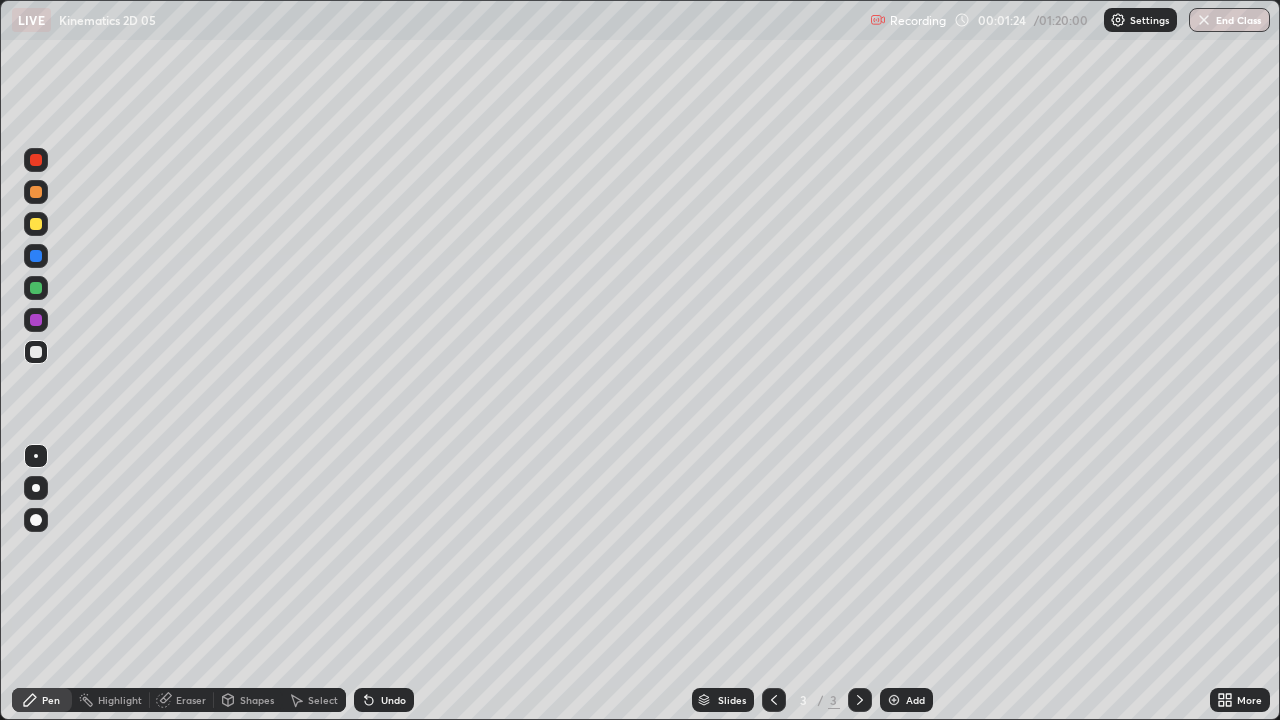 click on "Add" at bounding box center (906, 700) 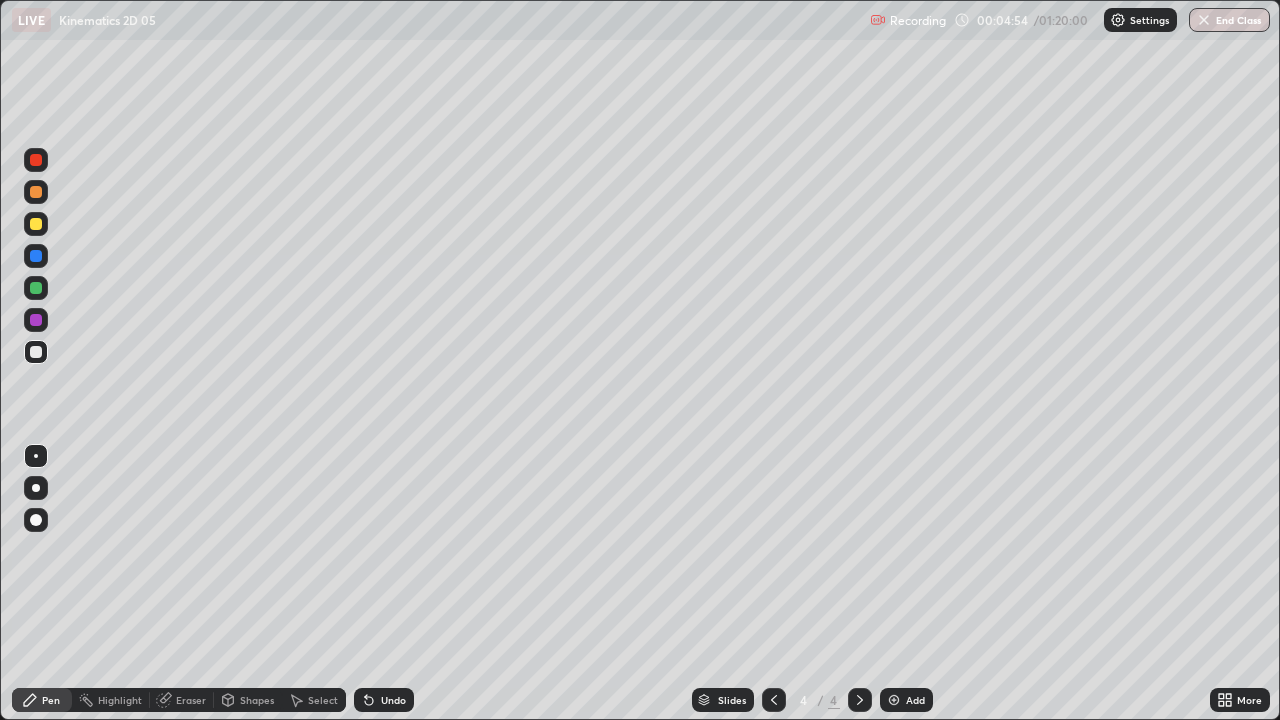 click on "Add" at bounding box center [906, 700] 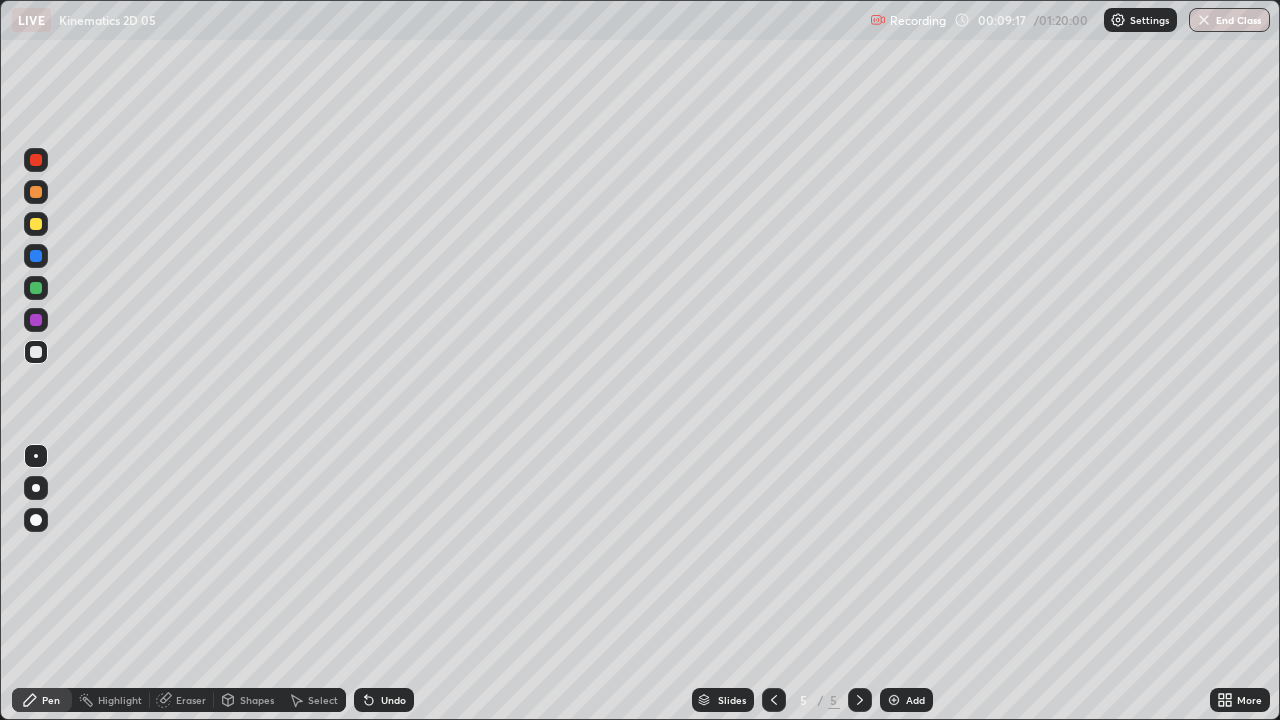 click on "Add" at bounding box center (906, 700) 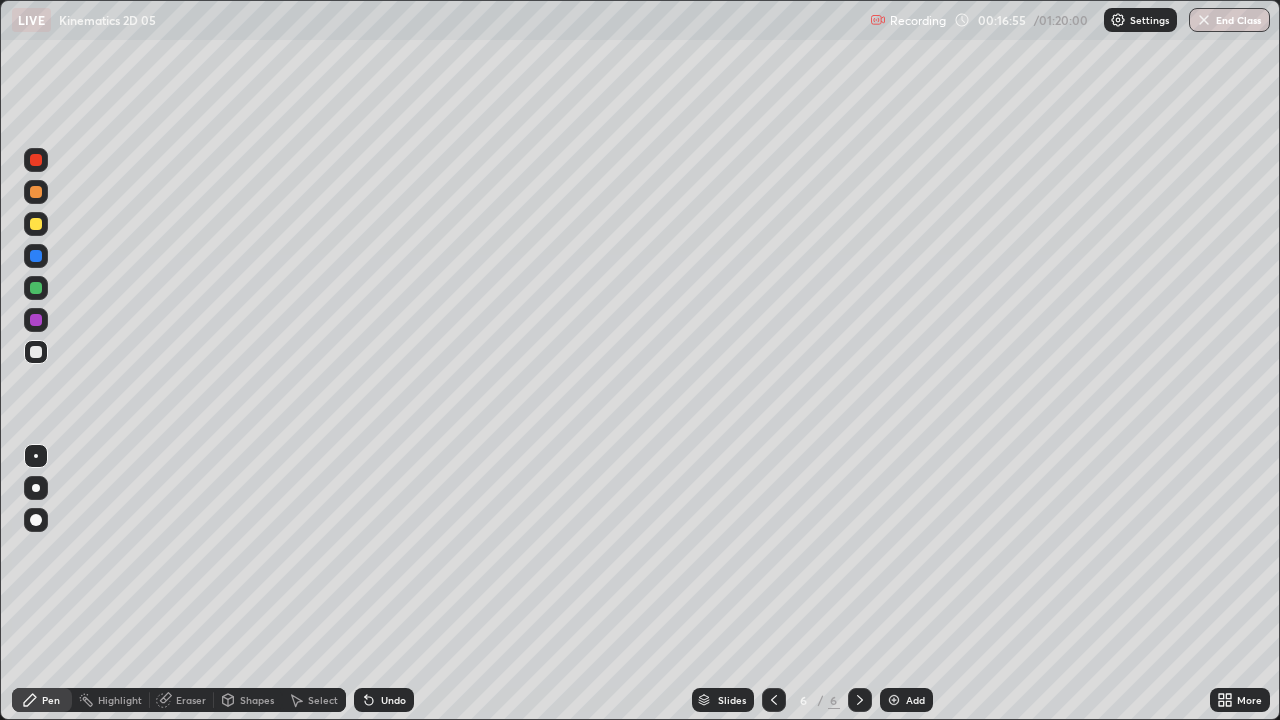 click on "Add" at bounding box center [915, 700] 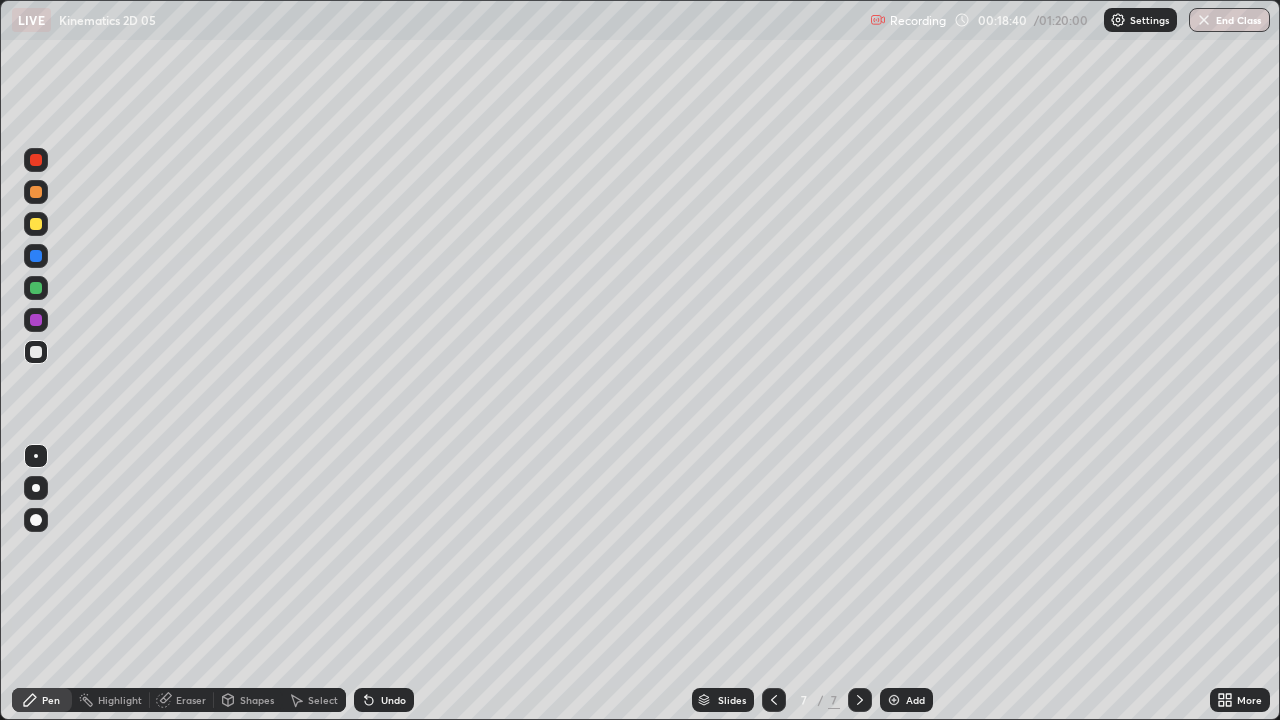 click on "Add" at bounding box center [915, 700] 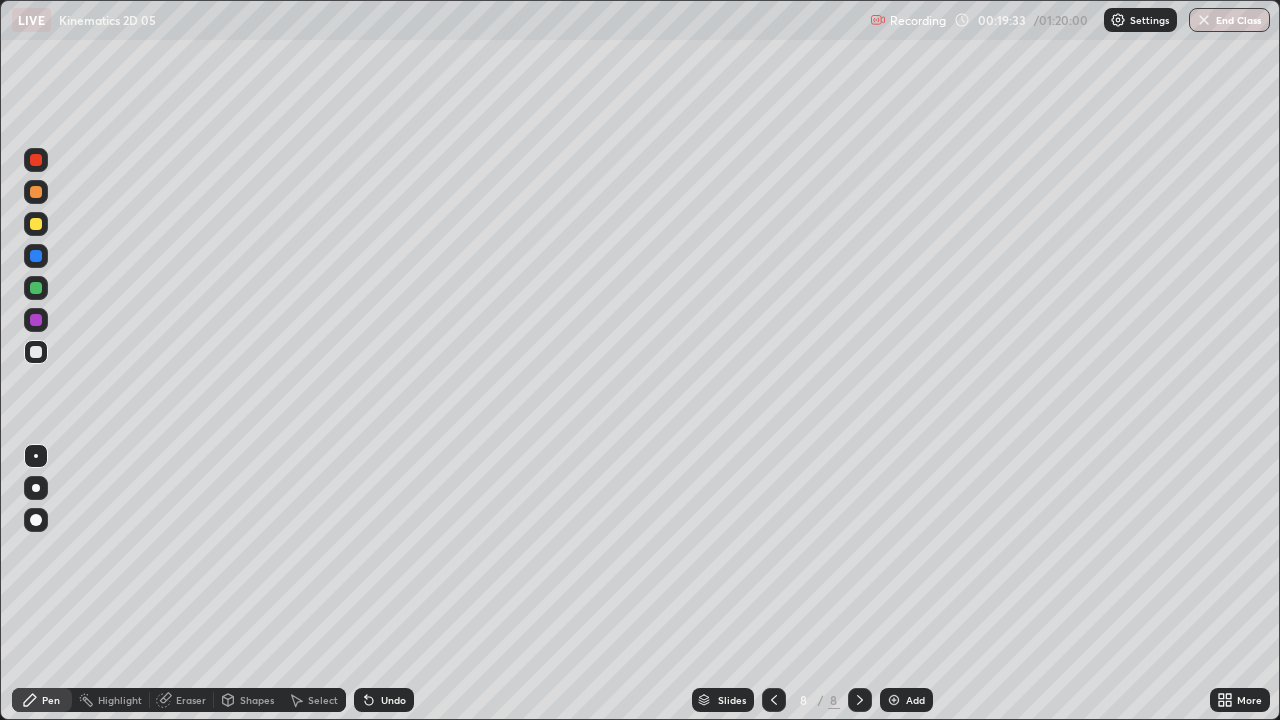 click 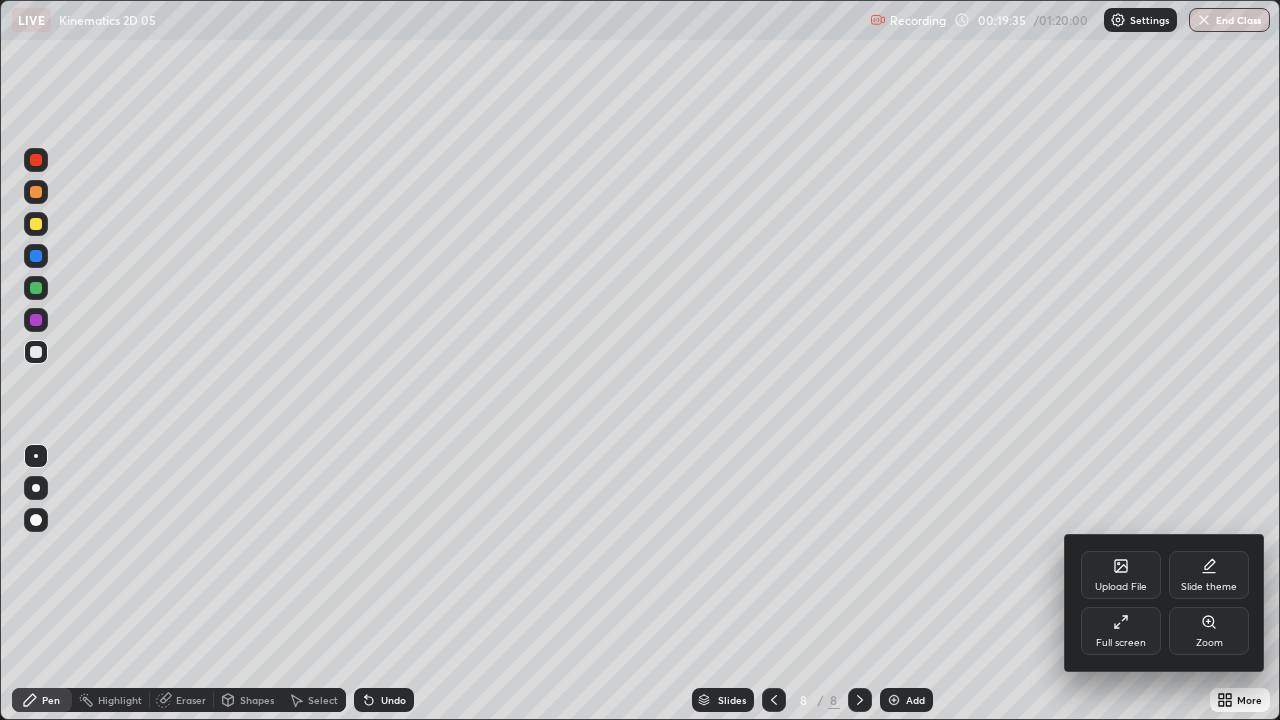 click on "Full screen" at bounding box center [1121, 643] 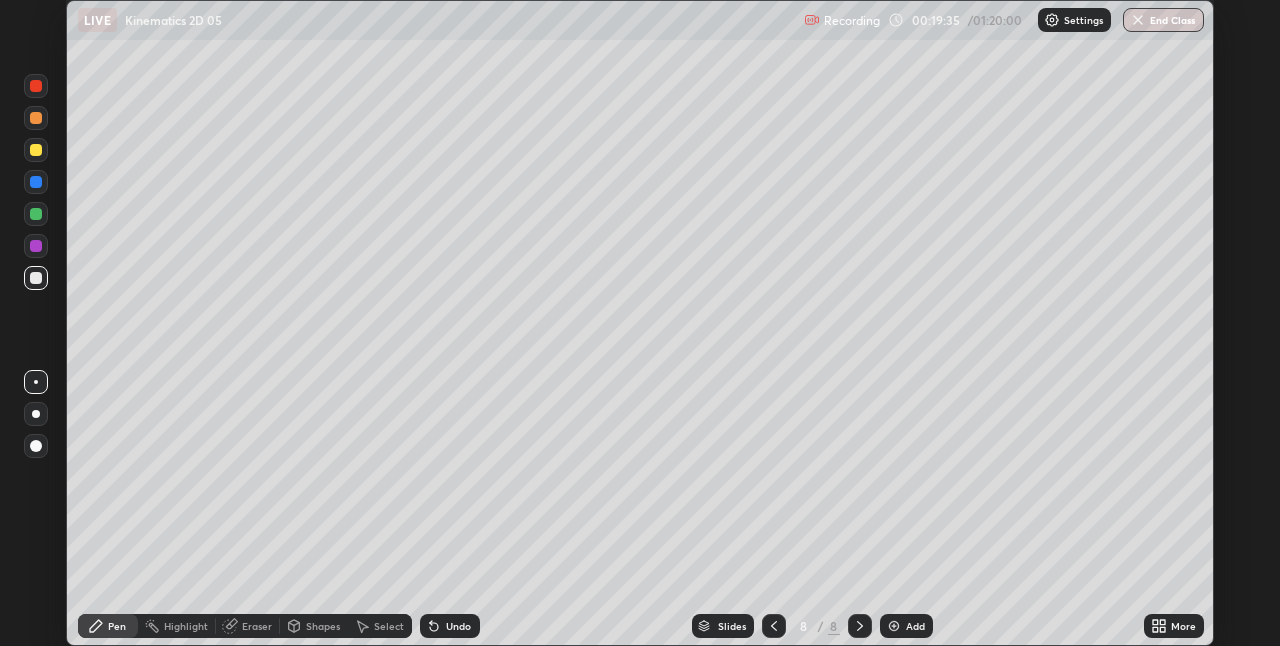 scroll, scrollTop: 646, scrollLeft: 1280, axis: both 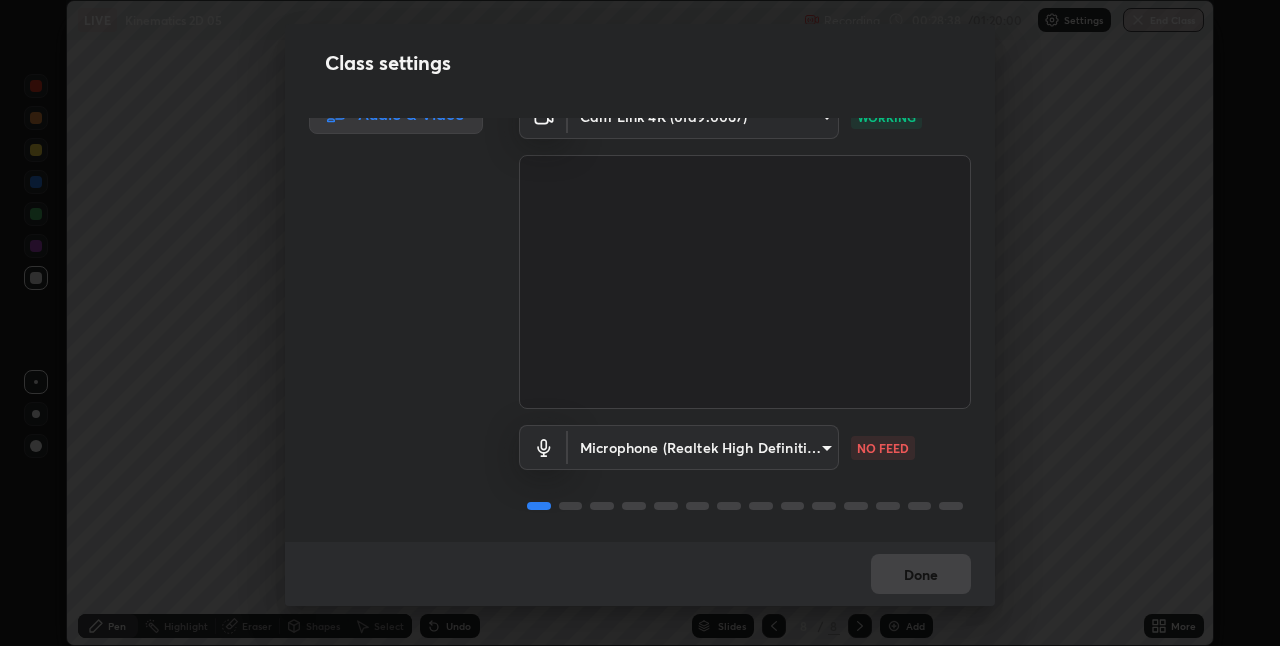 click on "Erase all LIVE Kinematics 2D 05 Recording 00:28:38 /  01:20:00 Settings End Class Setting up your live class Kinematics 2D 05 • L50 of Course On Physics for NEET Growth 1 2027 [FIRST] [LAST] [LAST] Pen Highlight Eraser Shapes Select Undo Slides 8 / 8 Add More No doubts shared Encourage your learners to ask a doubt for better clarity Report an issue Reason for reporting Buffering Chat not working Audio - Video sync issue Educator video quality low ​ Attach an image Report Class settings Audio & Video Cam Link 4K (0fd9:0067) [HASH] WORKING Microphone ([MANUFACTURER] High Definition Audio) [HASH]" at bounding box center (640, 323) 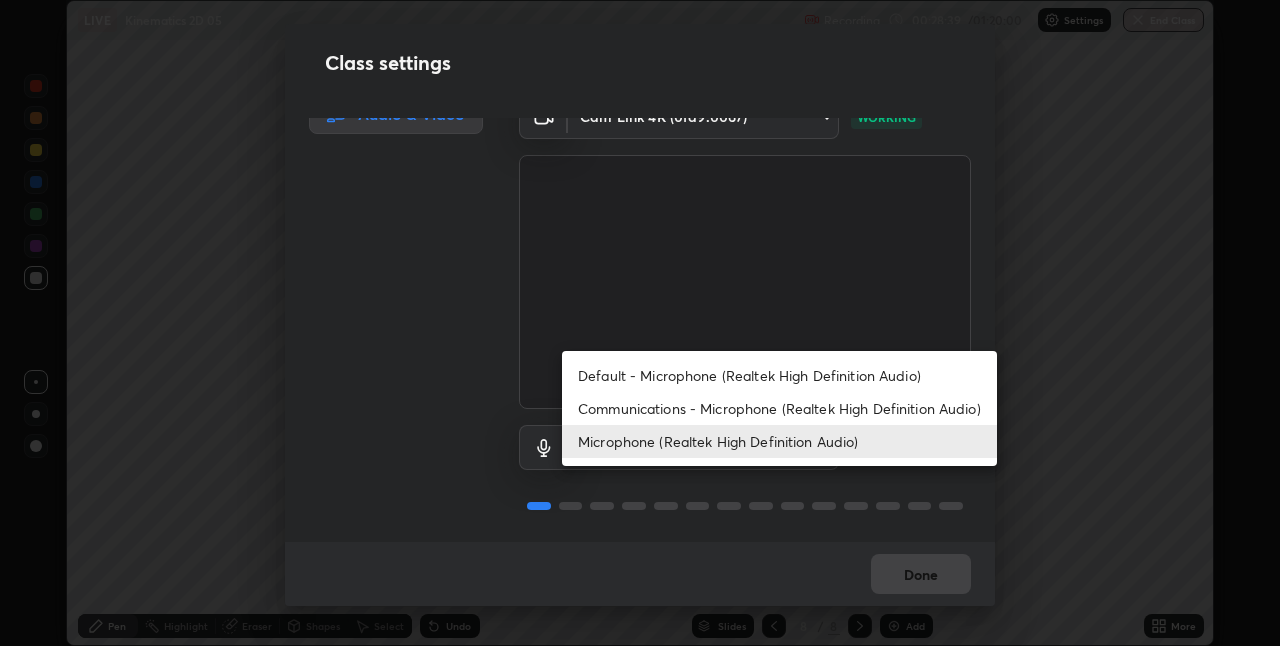 click on "Default - Microphone (Realtek High Definition Audio)" at bounding box center (779, 375) 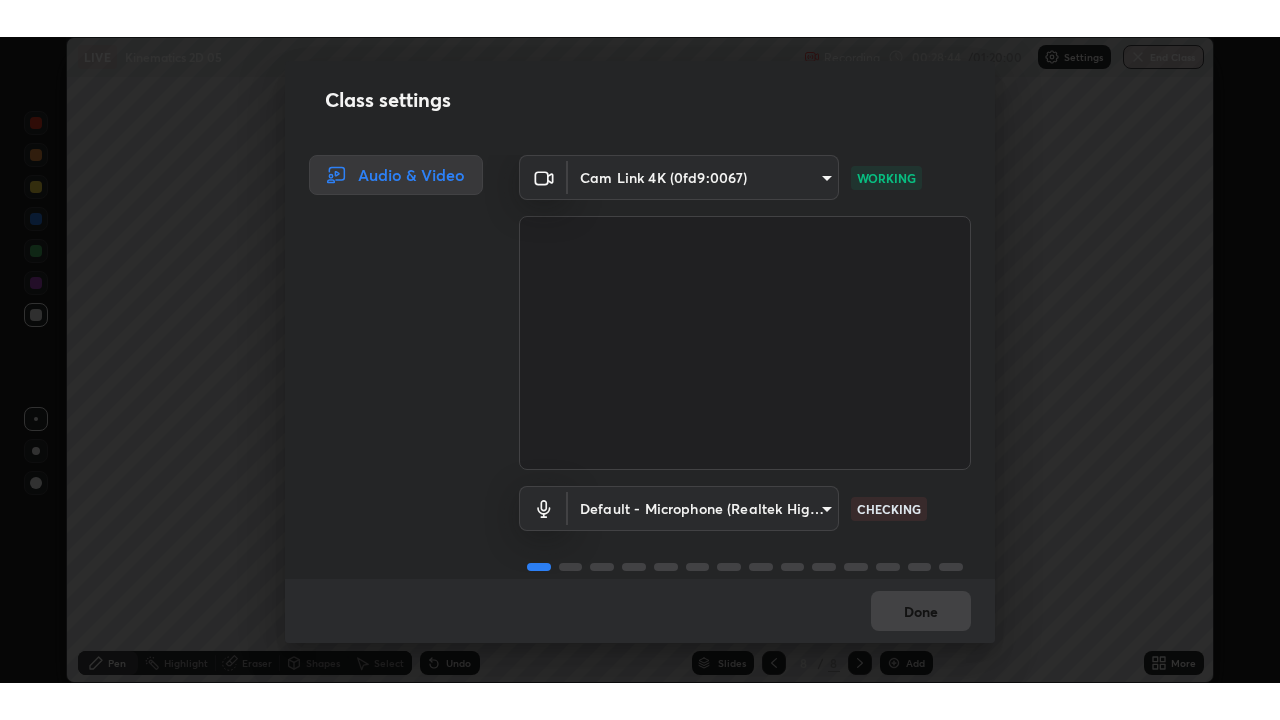 scroll, scrollTop: 30, scrollLeft: 0, axis: vertical 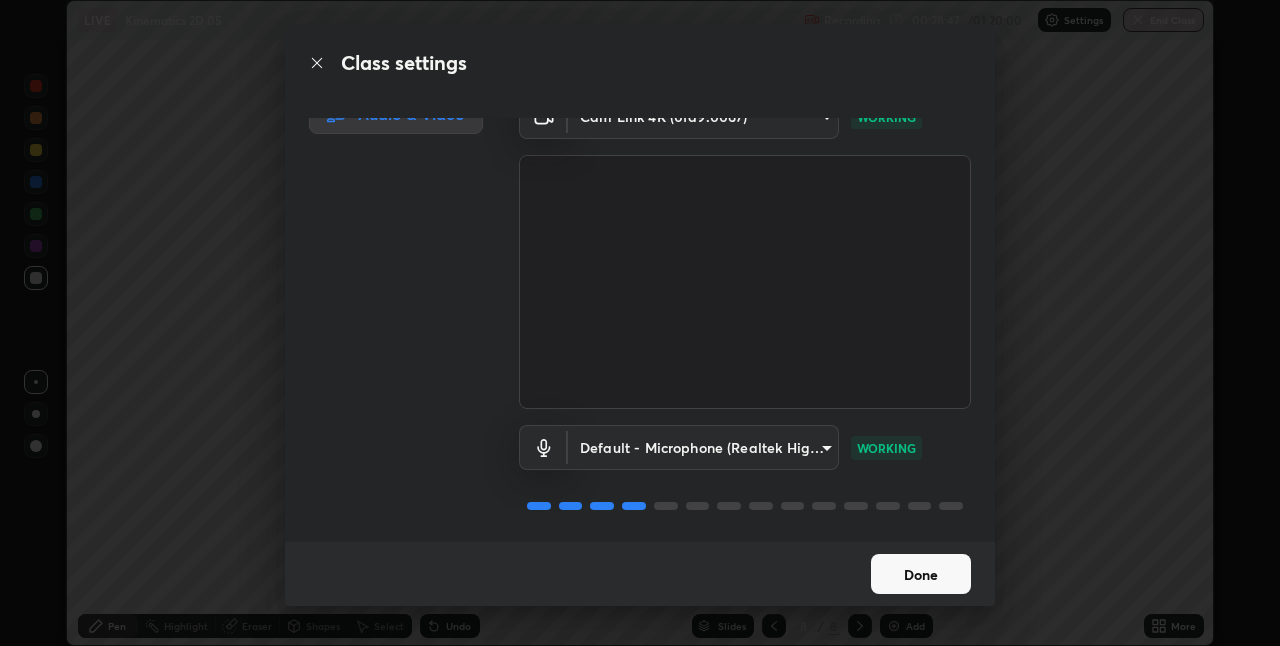 click on "Done" at bounding box center [921, 574] 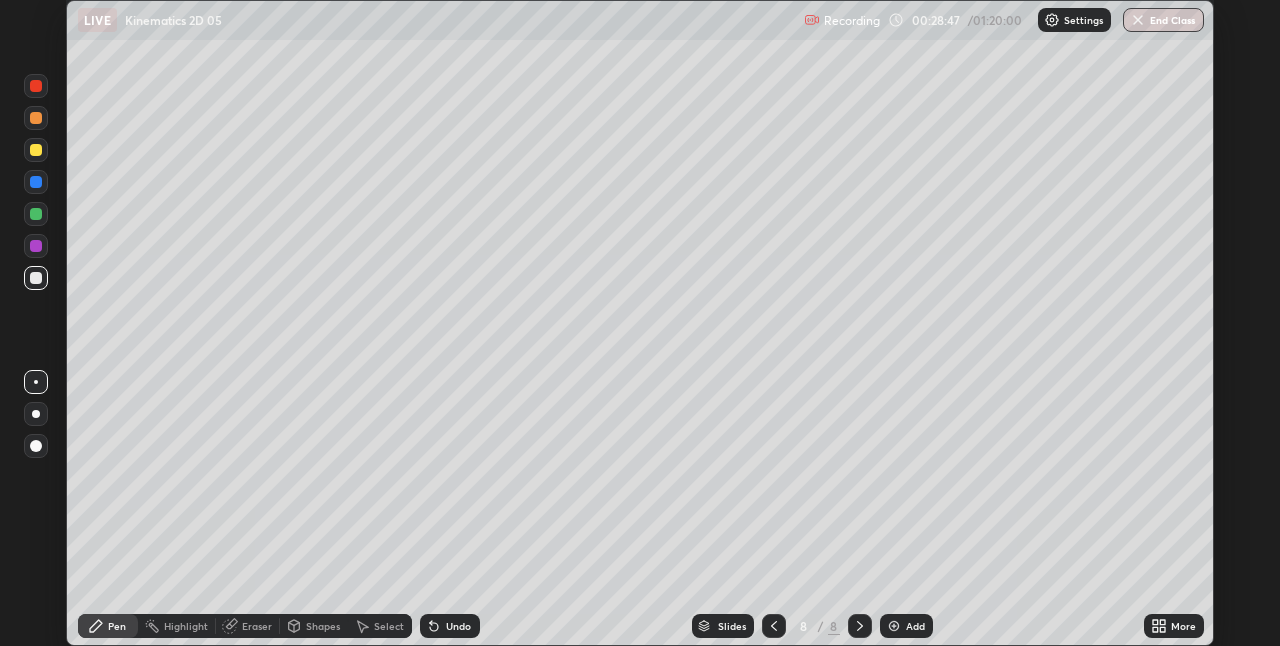 click on "Done" at bounding box center (921, 574) 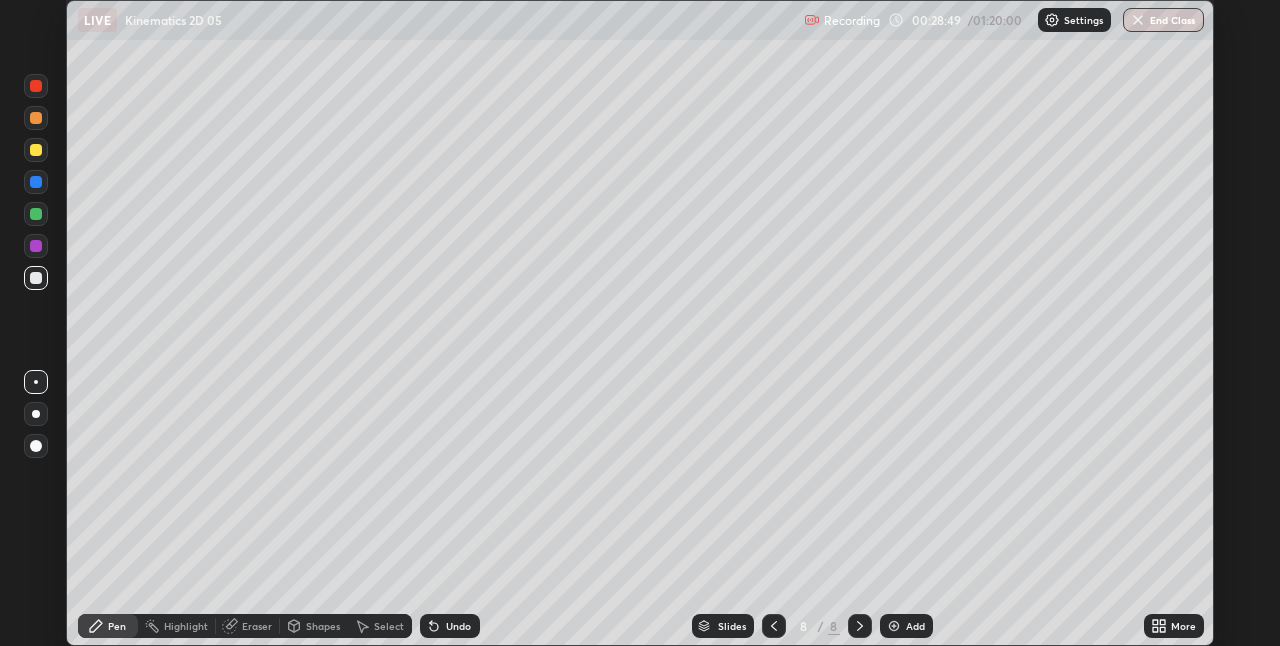 click on "More" at bounding box center (1183, 626) 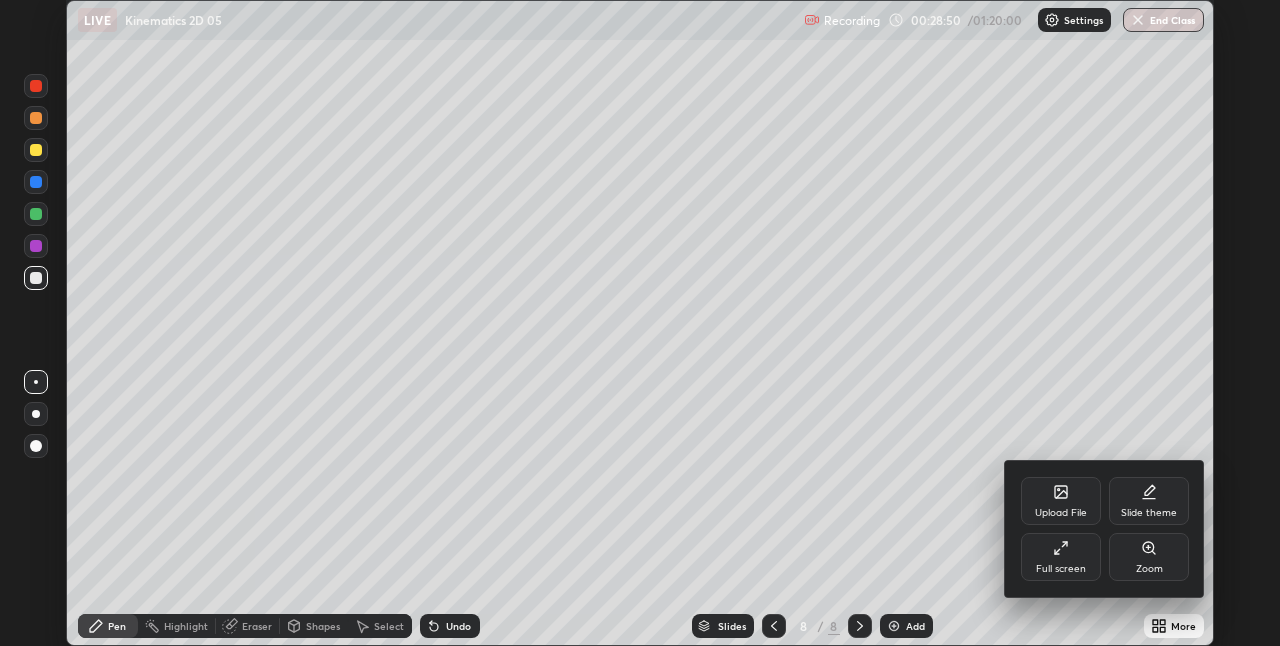 click on "Full screen" at bounding box center [1061, 557] 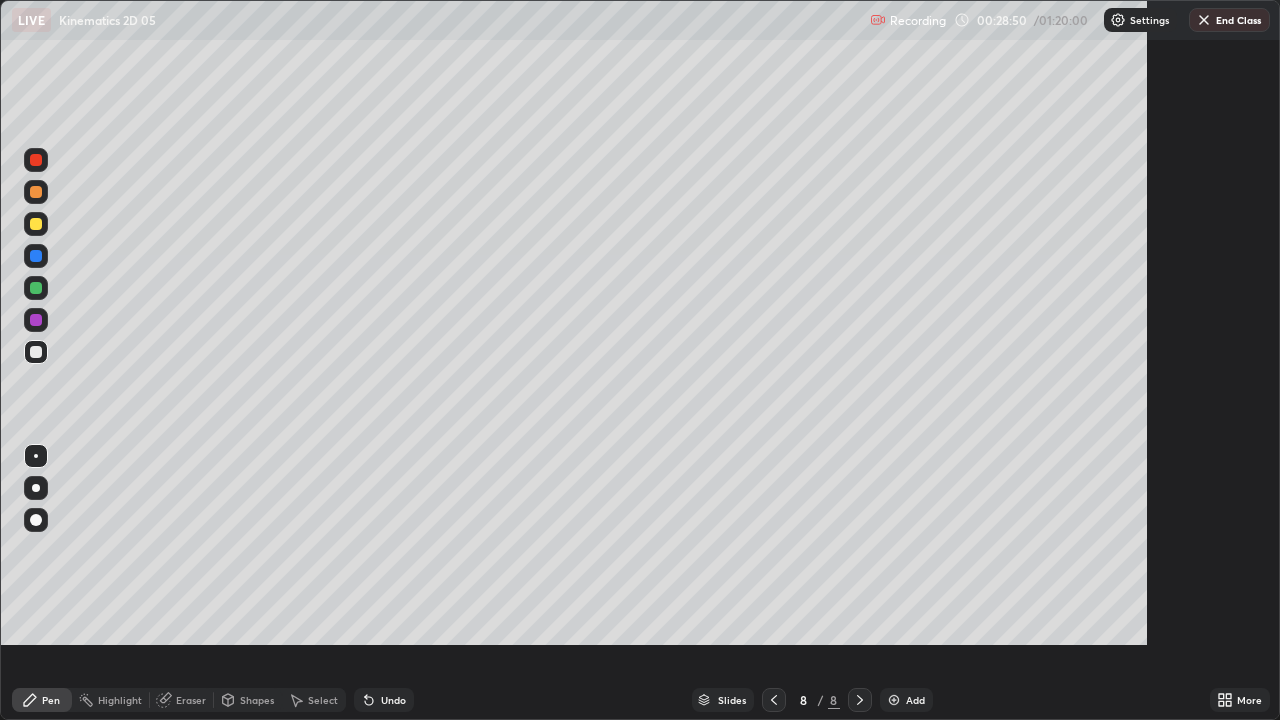 scroll, scrollTop: 99280, scrollLeft: 98720, axis: both 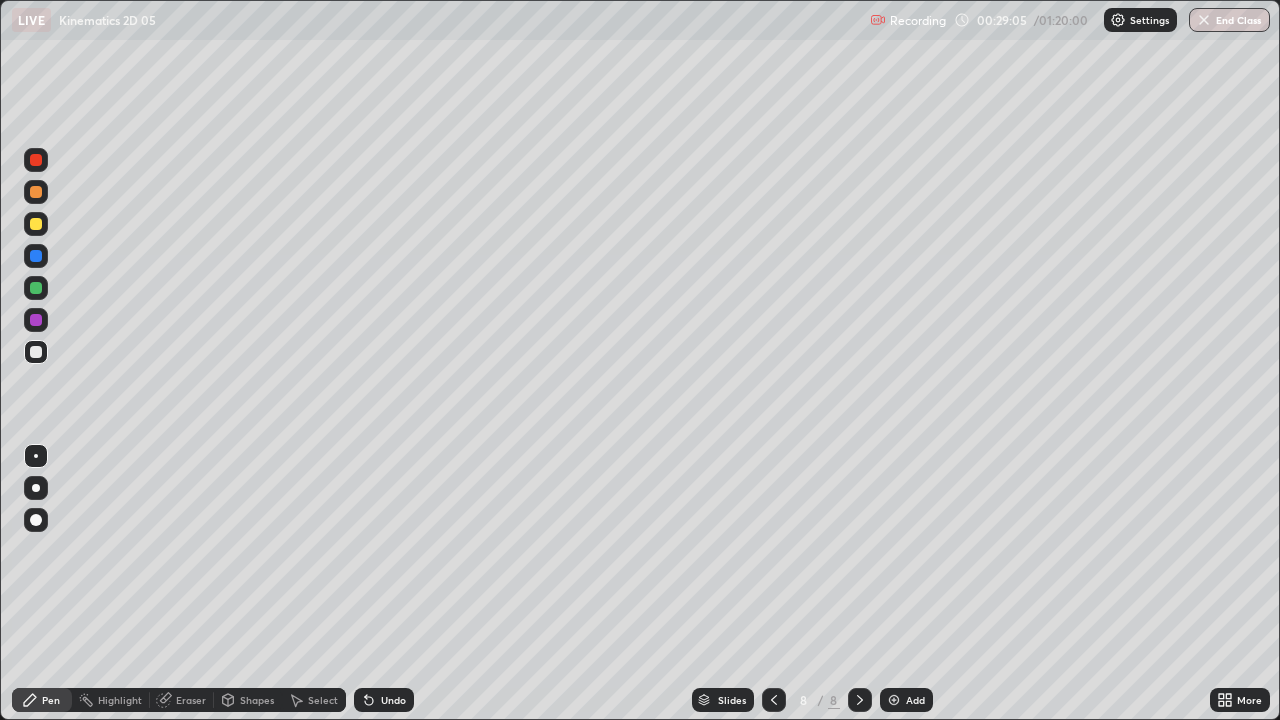 click on "Undo" at bounding box center [384, 700] 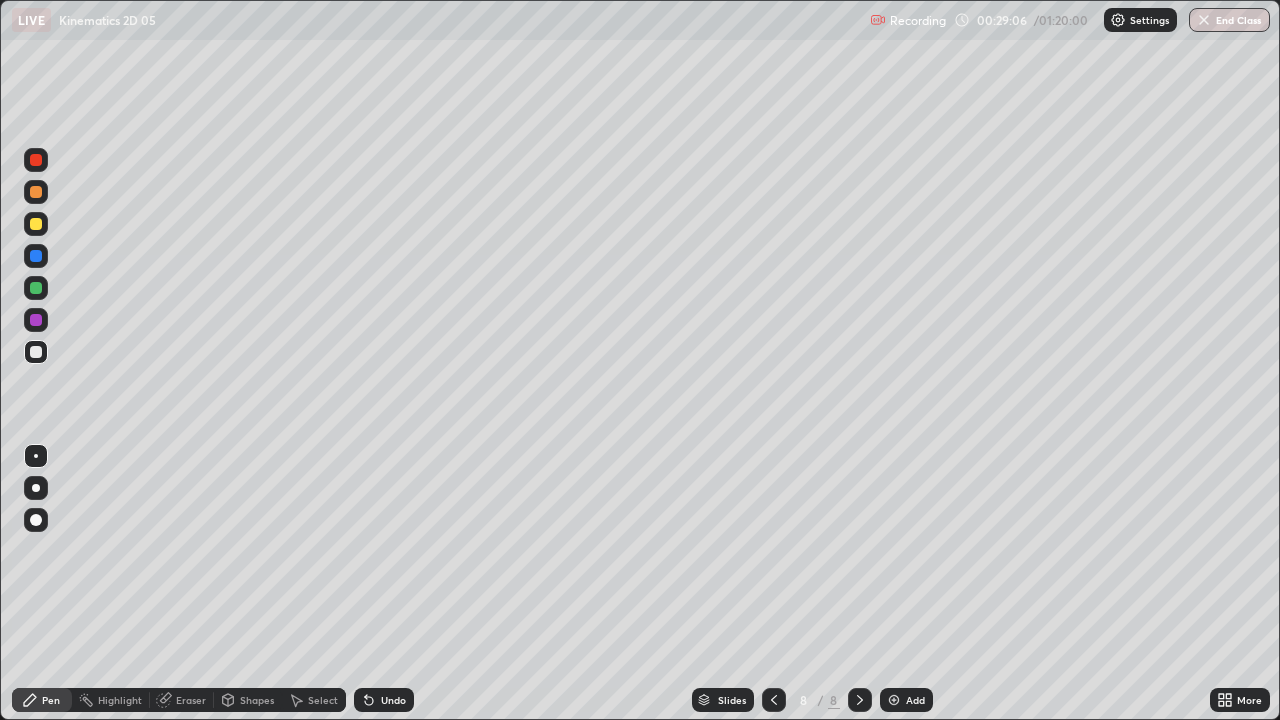 click on "Undo" at bounding box center [384, 700] 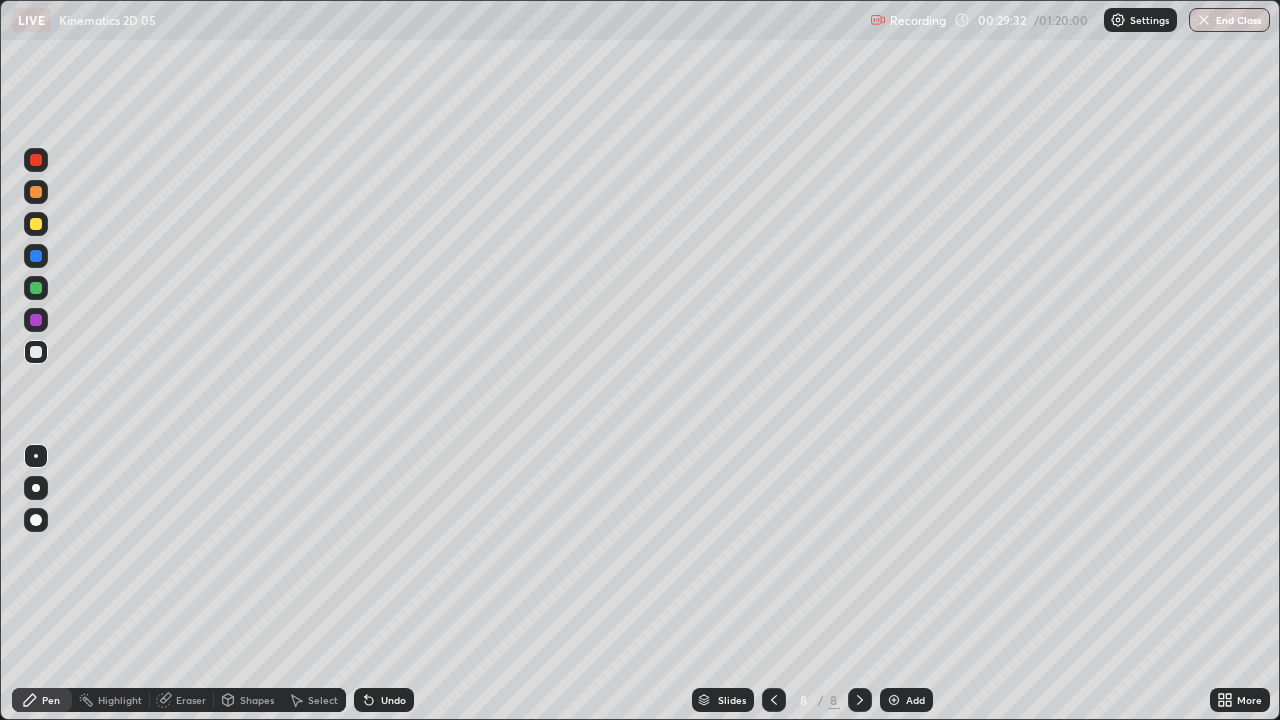click at bounding box center [1204, 20] 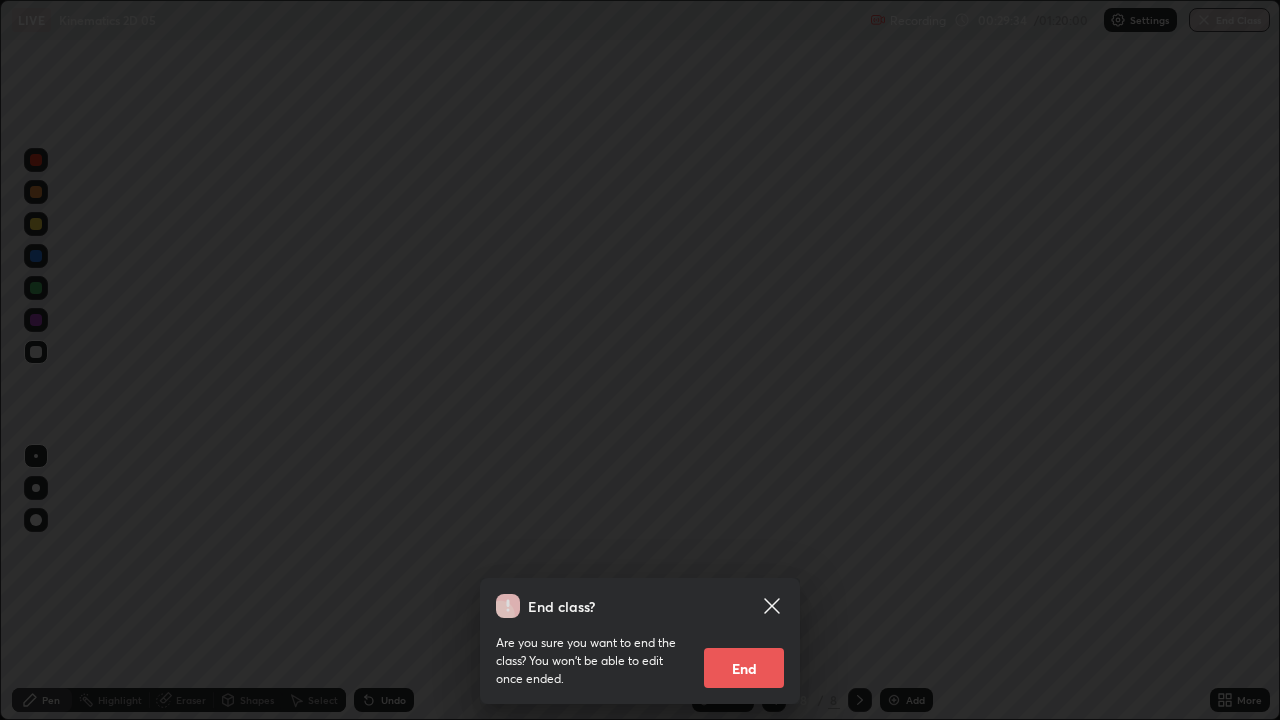 click on "End" at bounding box center [744, 668] 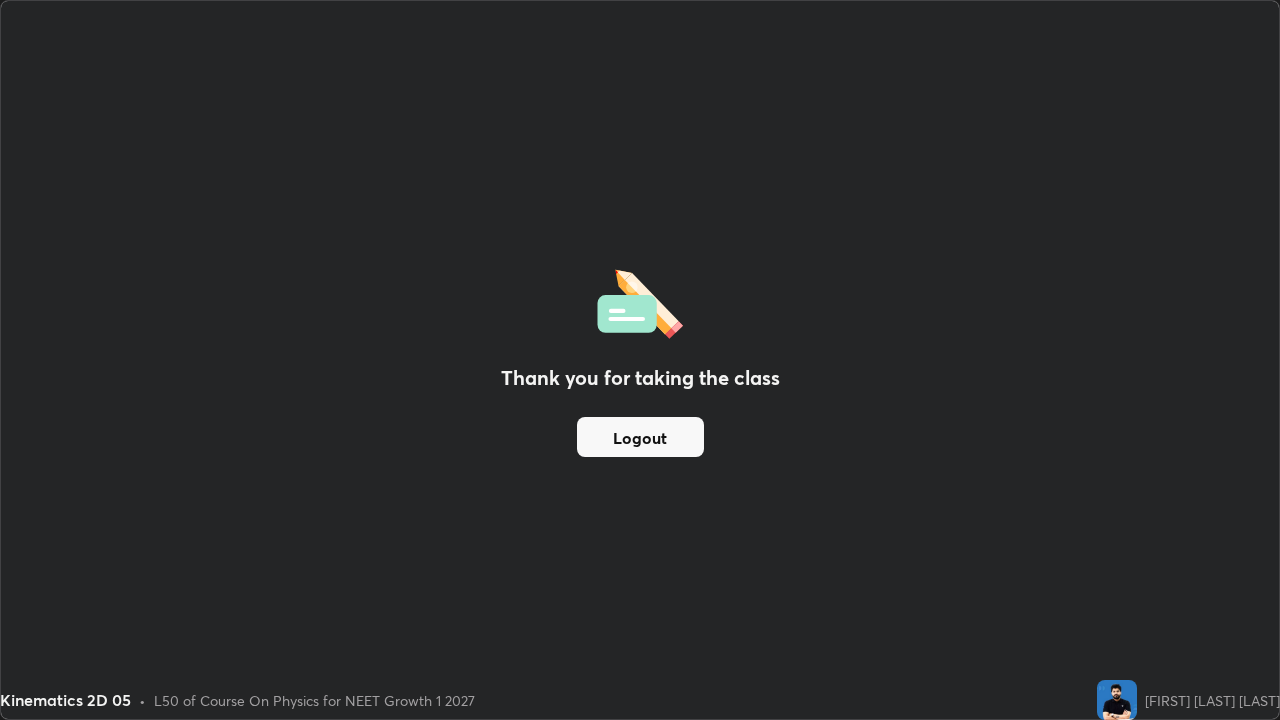 click on "Logout" at bounding box center [640, 437] 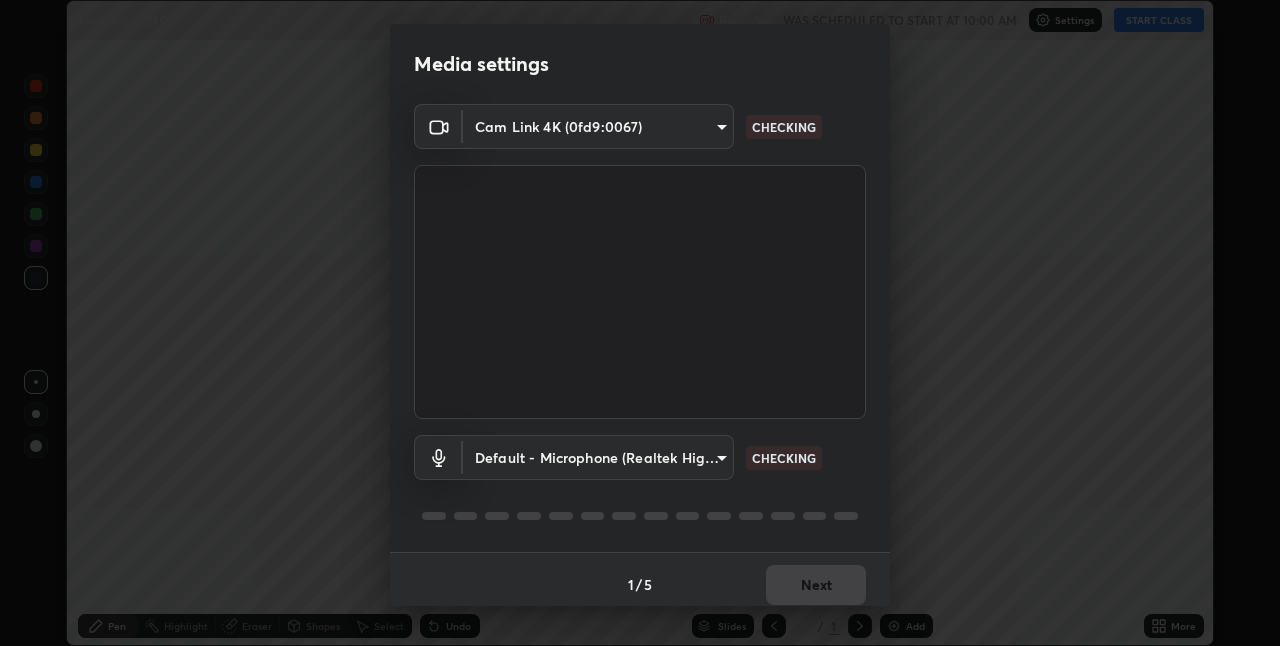 scroll, scrollTop: 0, scrollLeft: 0, axis: both 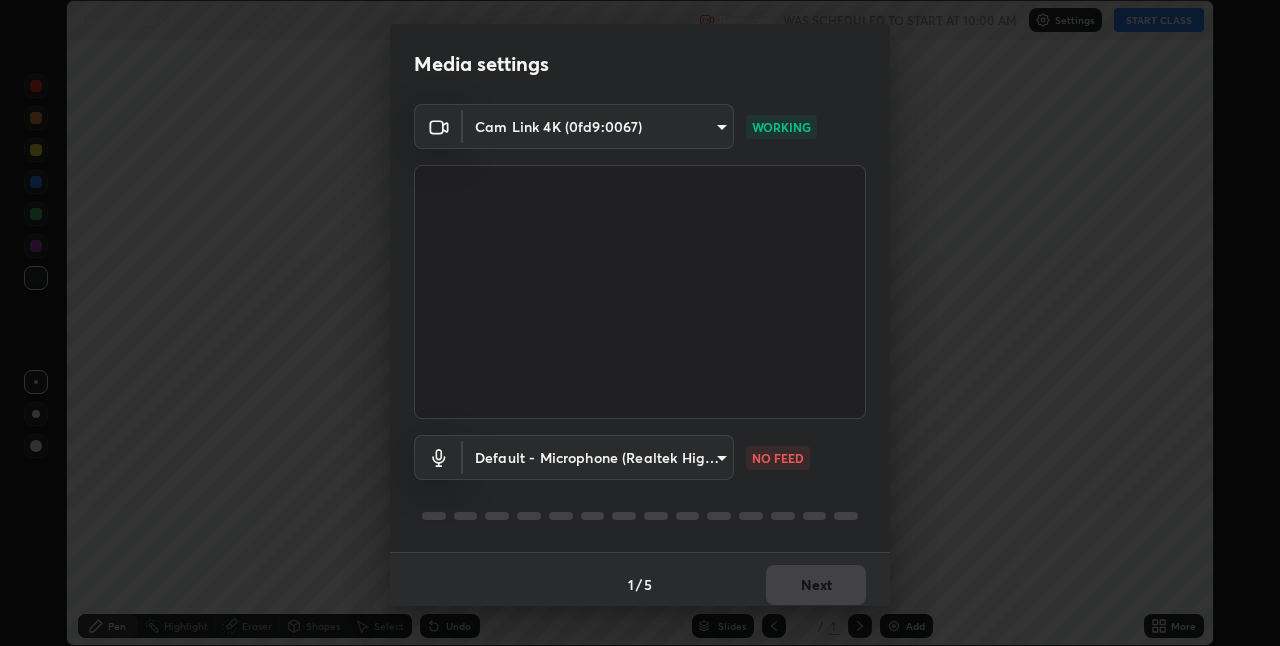 click on "Erase all Kinematics 2D 04 Recording WAS SCHEDULED TO START AT  10:00 AM Settings START CLASS Setting up your live class Kinematics 2D 04 • L24 of Course On Physics for NEET Conquer 3 2026 Kapil Kumar Yadav Pen Highlight Eraser Shapes Select Undo Slides 1 / 1 Add More No doubts shared Encourage your learners to ask a doubt for better clarity Report an issue Reason for reporting Buffering Chat not working Audio - Video sync issue Educator video quality low ​ Attach an image Report Media settings Cam Link 4K (0fd9:0067) 8d516f7ebb6c46873b1a4370d76e42962edcd492c05cef6b64537e25f8f89846 WORKING Default - Microphone (Realtek High Definition Audio) default NO FEED 1 / 5 Next" at bounding box center [640, 323] 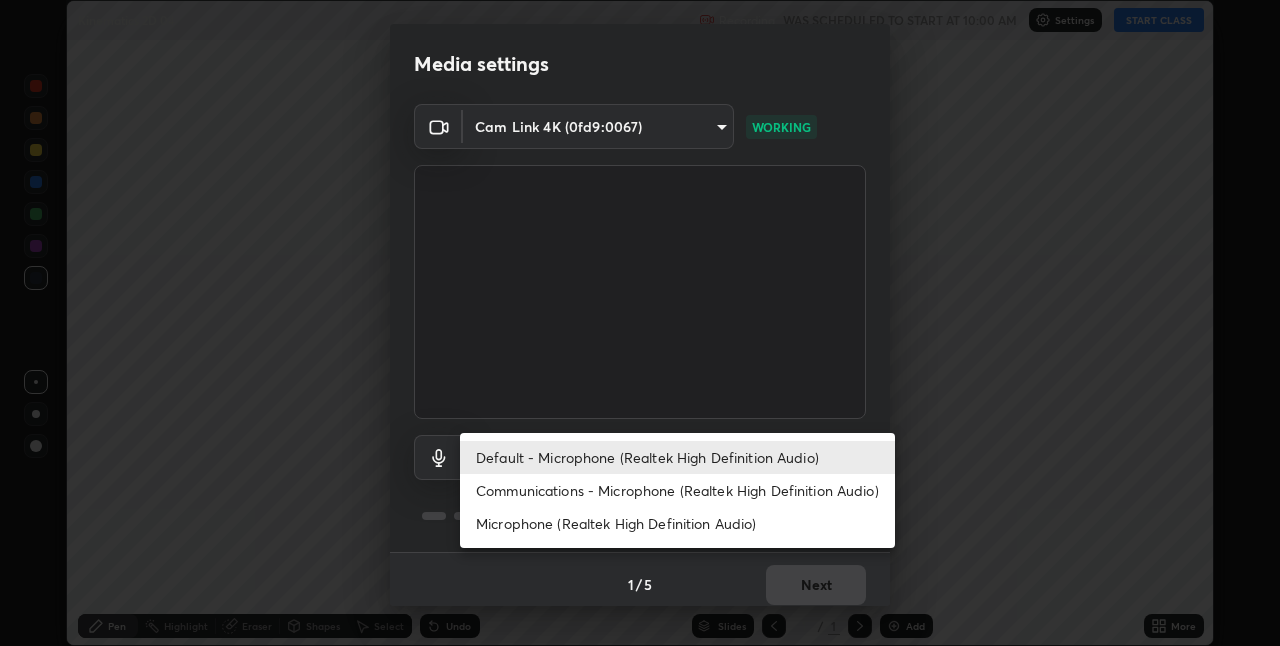 click on "Communications - Microphone (Realtek High Definition Audio)" at bounding box center [677, 490] 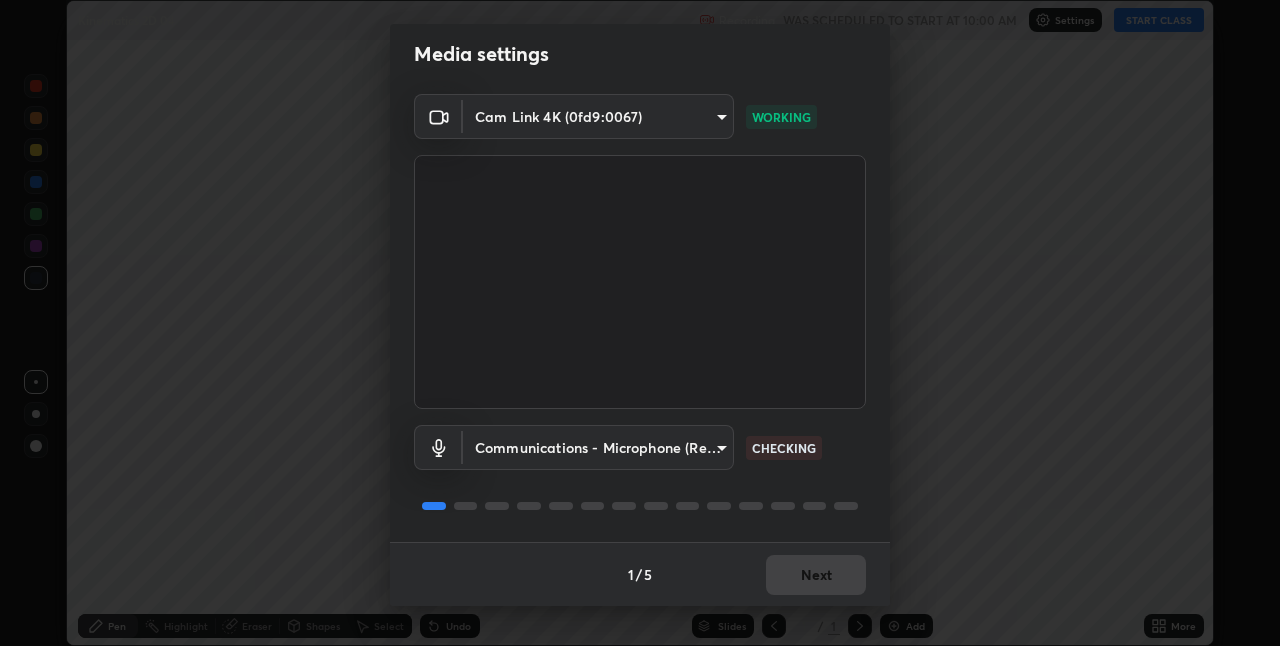 scroll, scrollTop: 0, scrollLeft: 0, axis: both 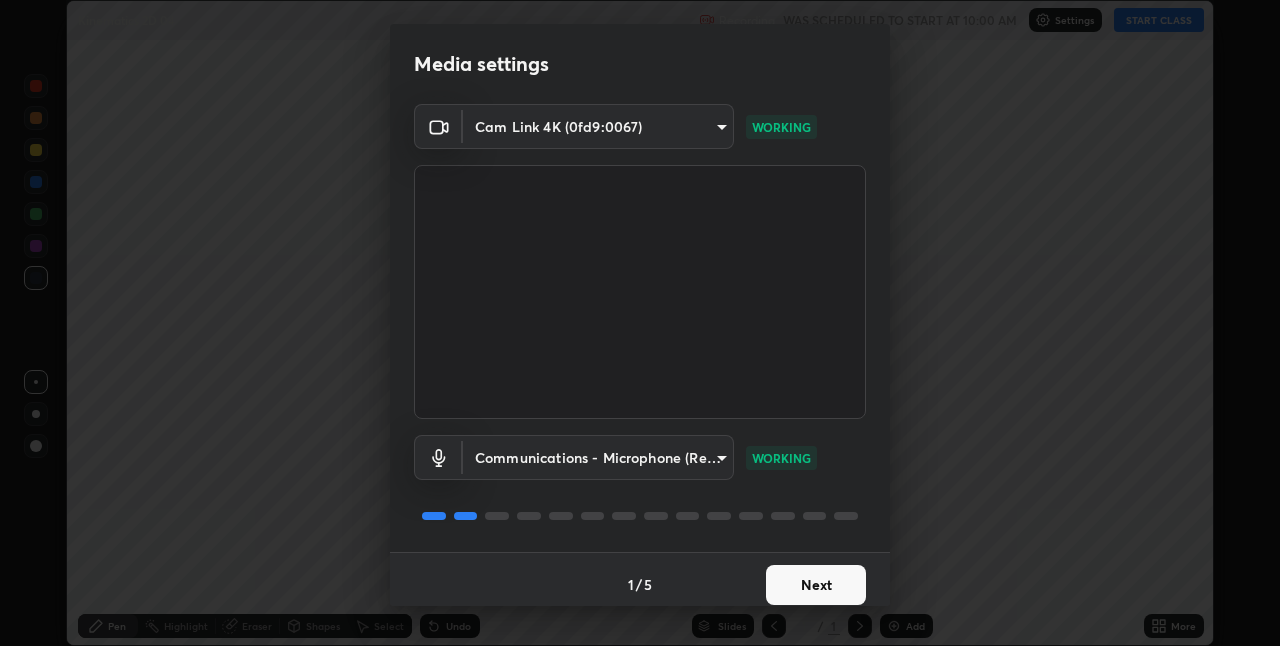 click on "Next" at bounding box center [816, 585] 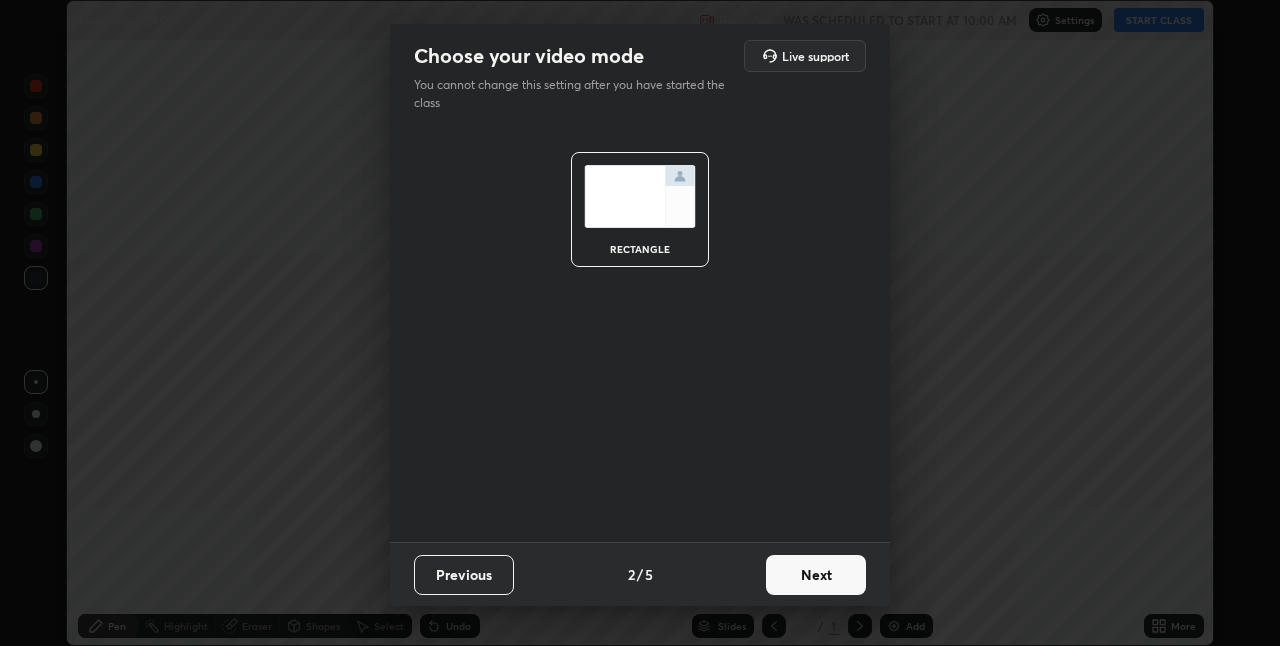 click on "Next" at bounding box center (816, 575) 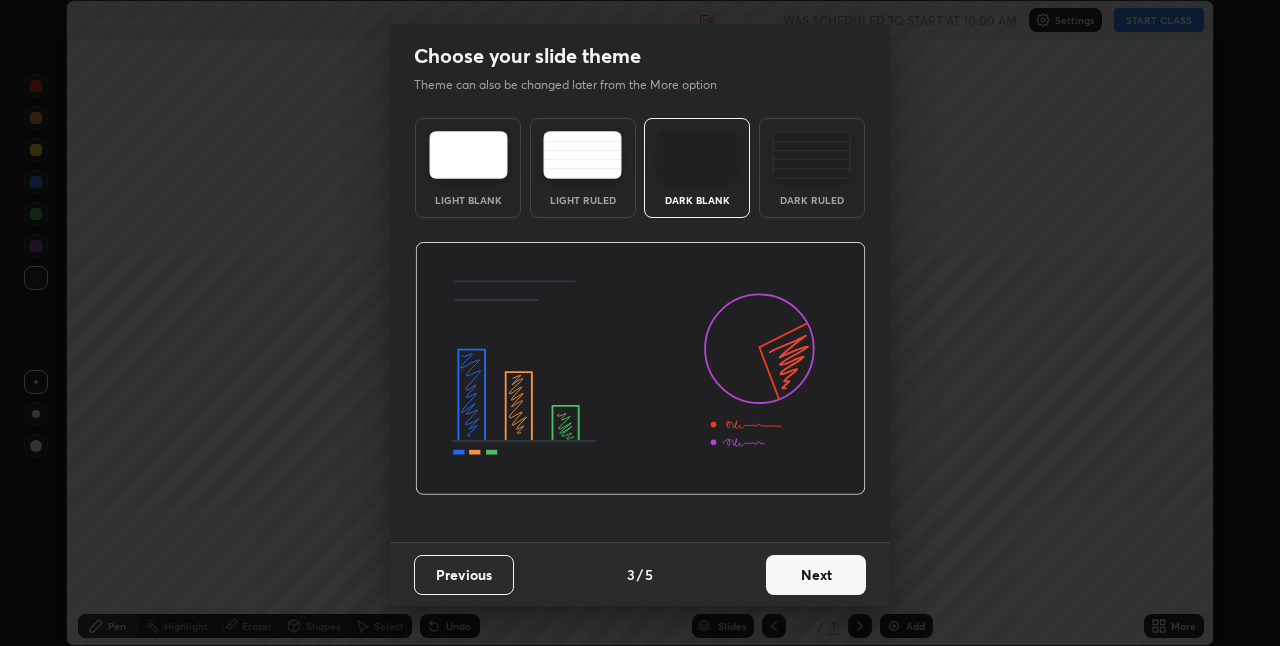 click on "Next" at bounding box center [816, 575] 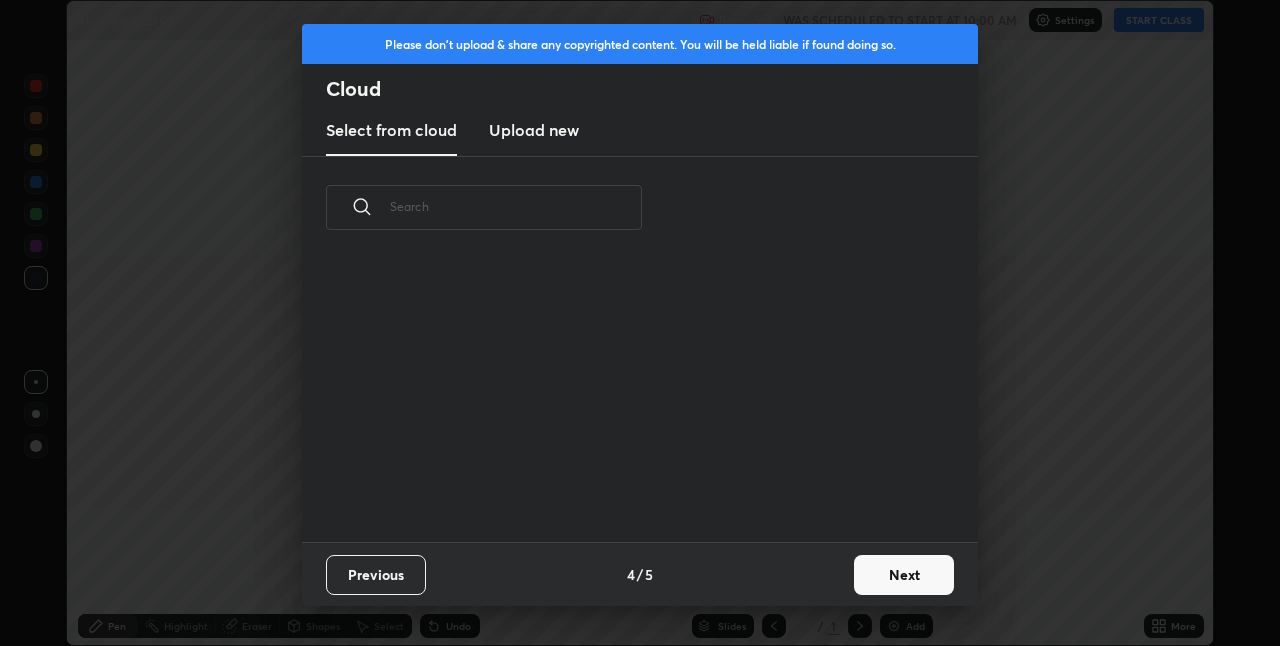 click on "Next" at bounding box center (904, 575) 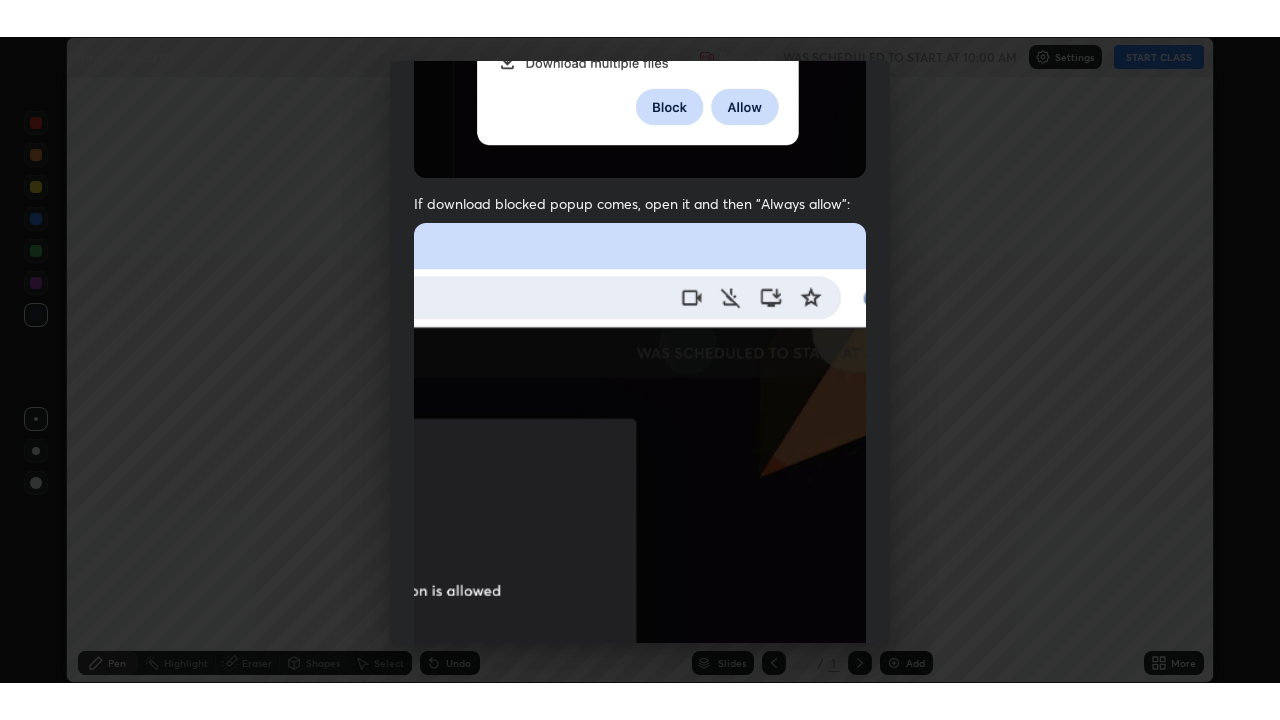 scroll, scrollTop: 418, scrollLeft: 0, axis: vertical 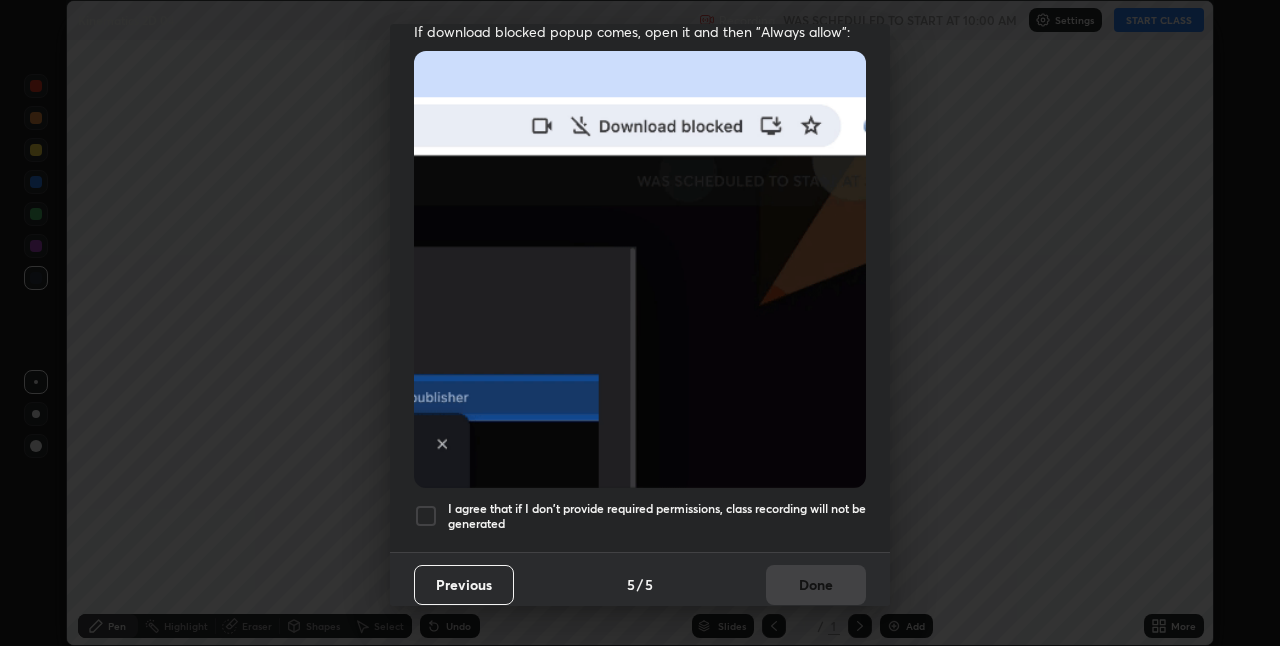 click at bounding box center (426, 516) 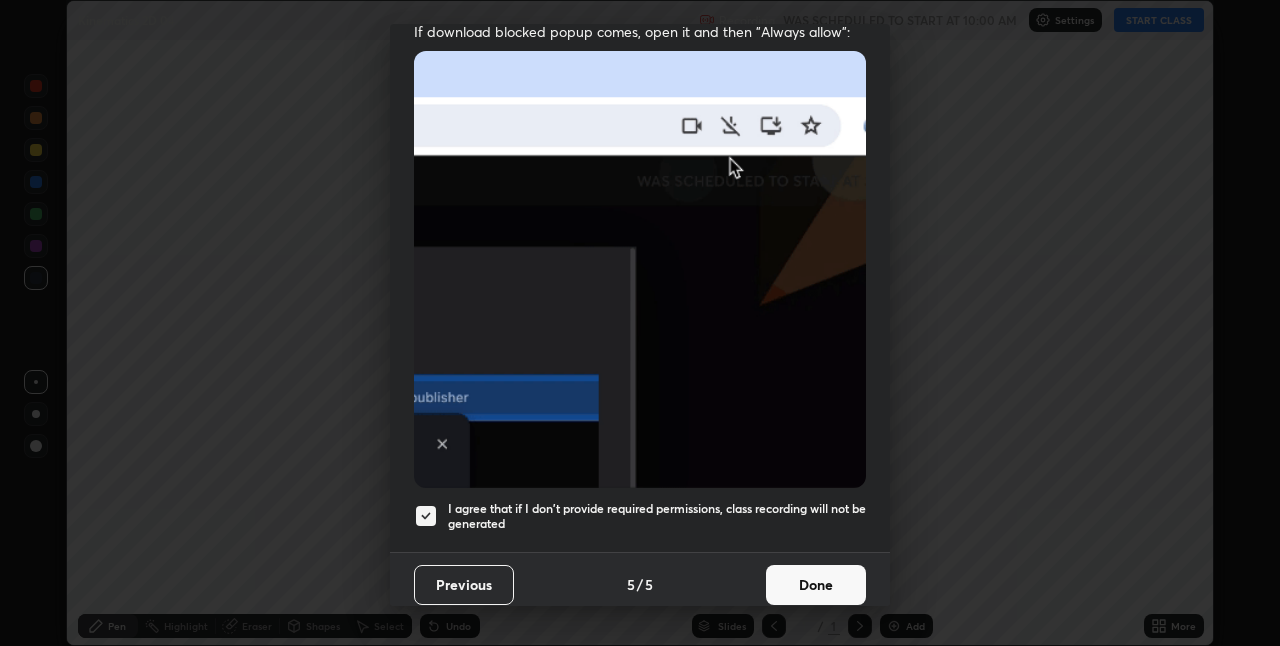 click on "Done" at bounding box center (816, 585) 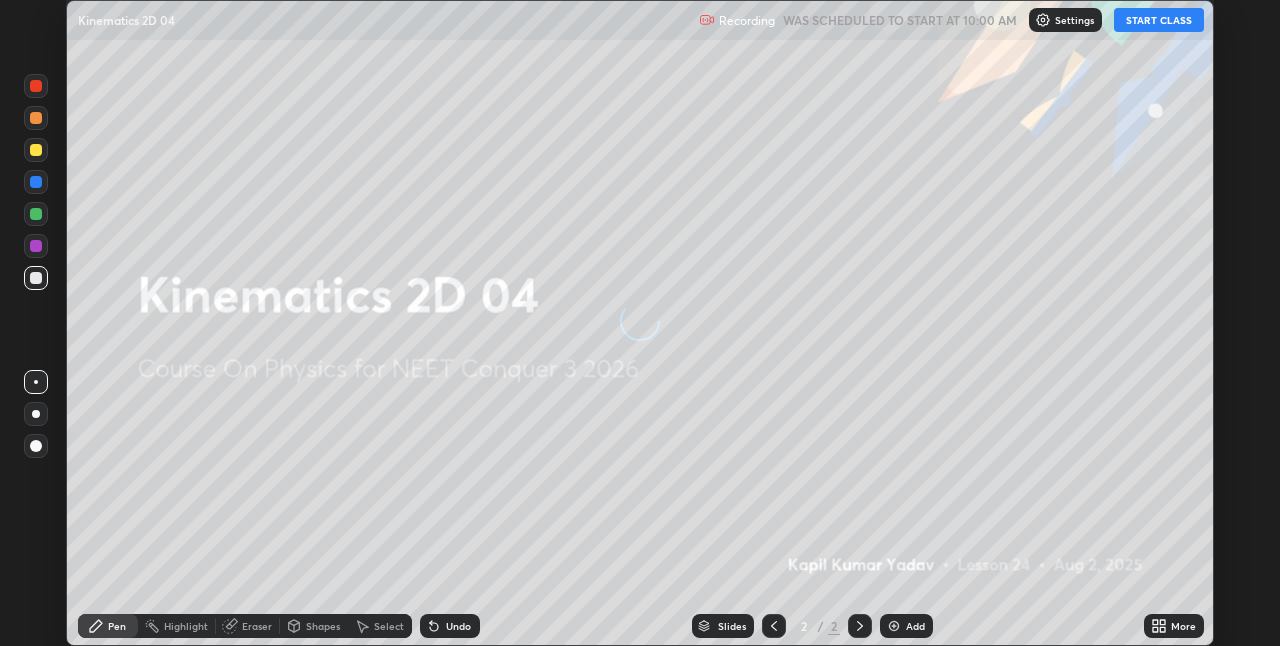 click on "START CLASS" at bounding box center (1159, 20) 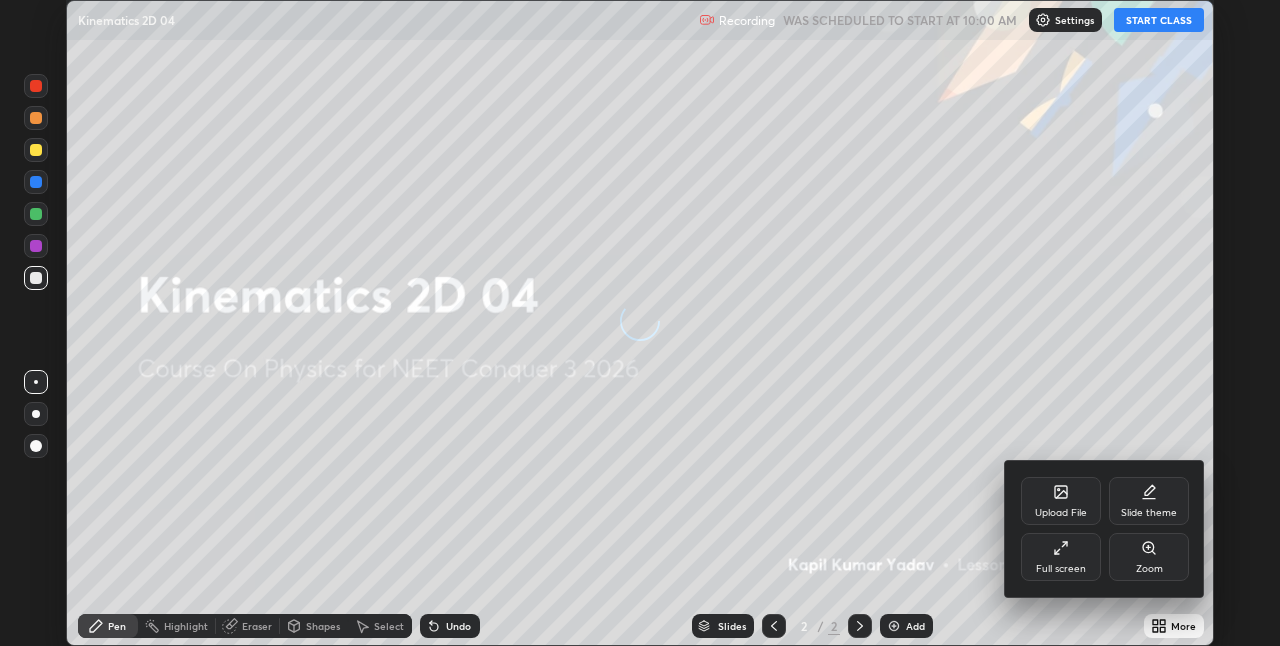 click on "Full screen" at bounding box center (1061, 569) 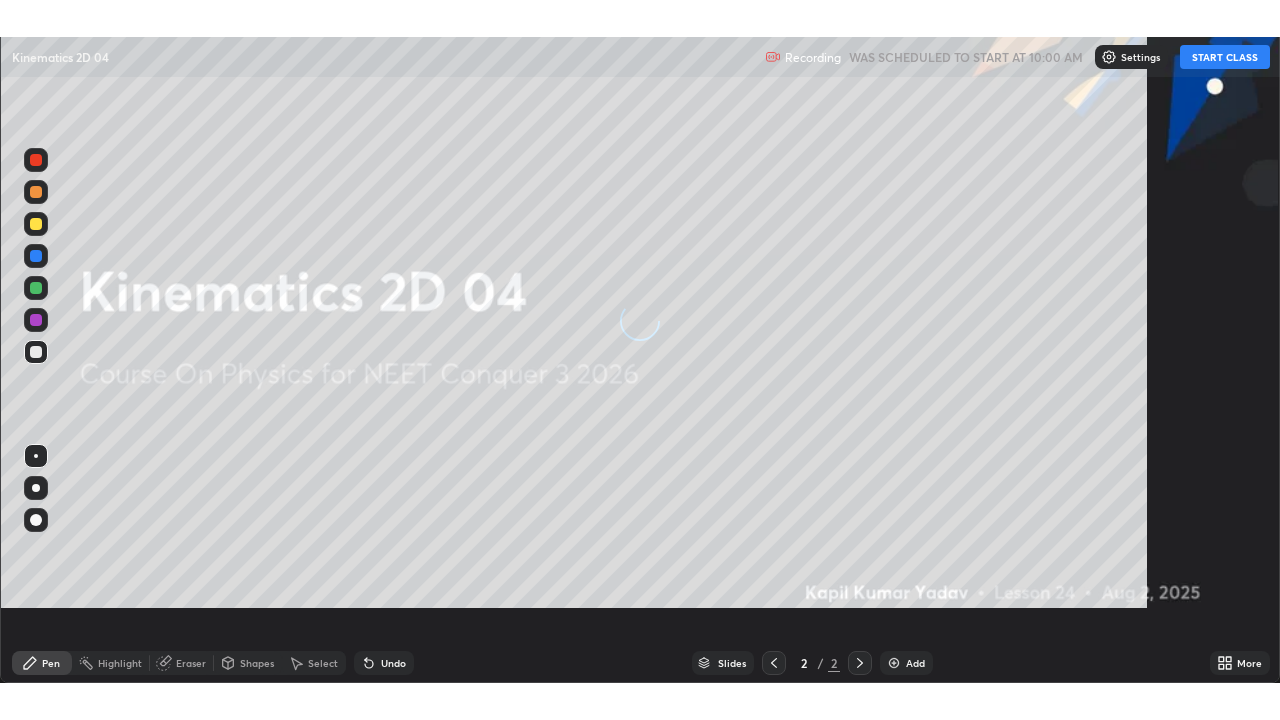 scroll, scrollTop: 99280, scrollLeft: 98720, axis: both 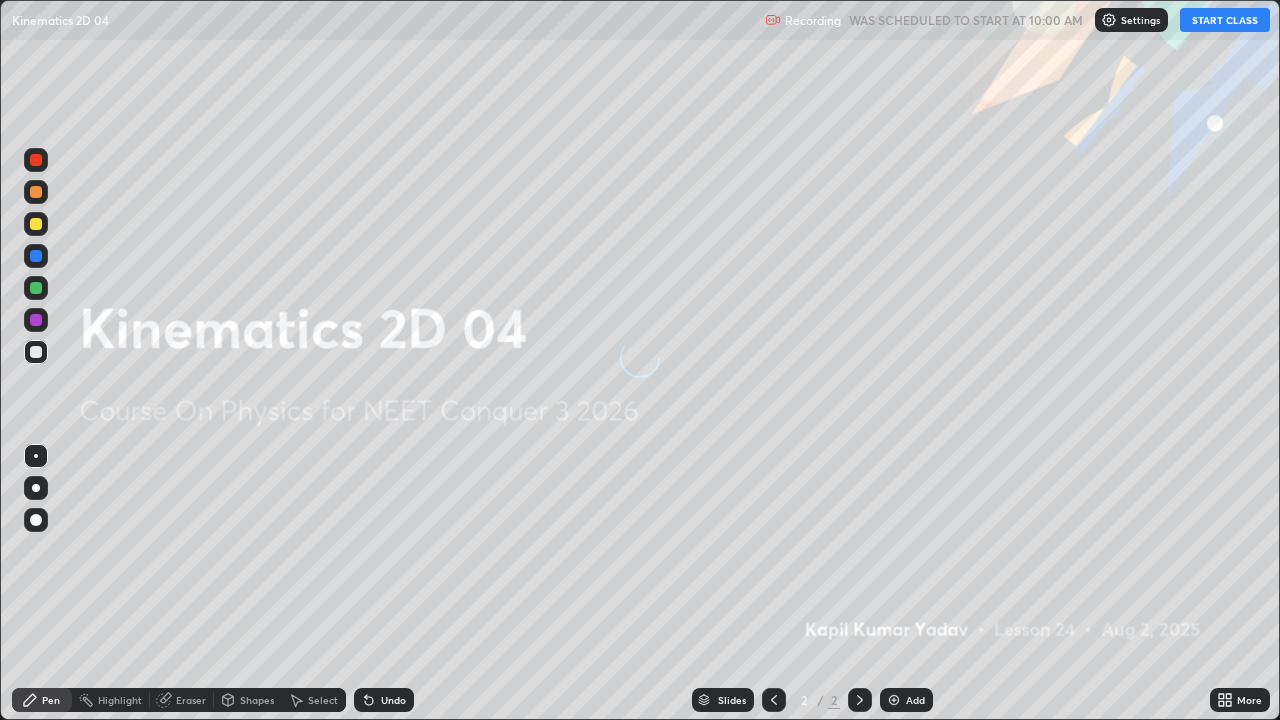 click on "START CLASS" at bounding box center (1225, 20) 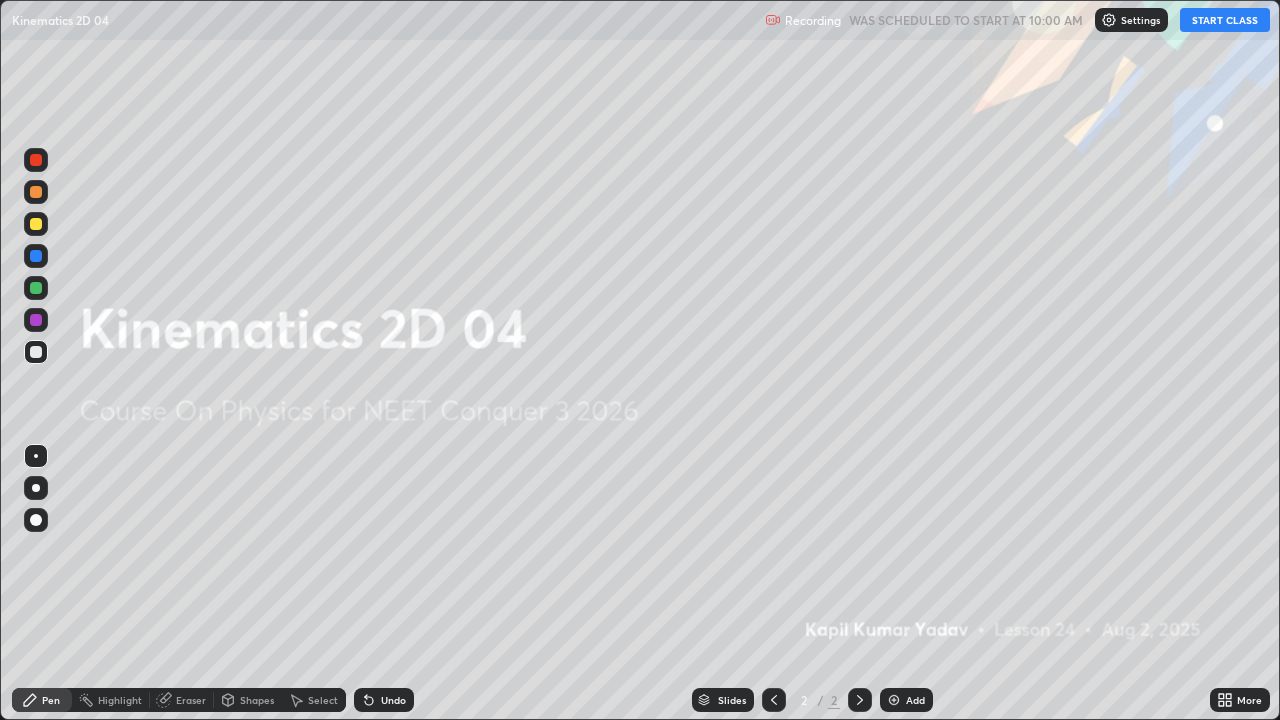 click on "START CLASS" at bounding box center (1225, 20) 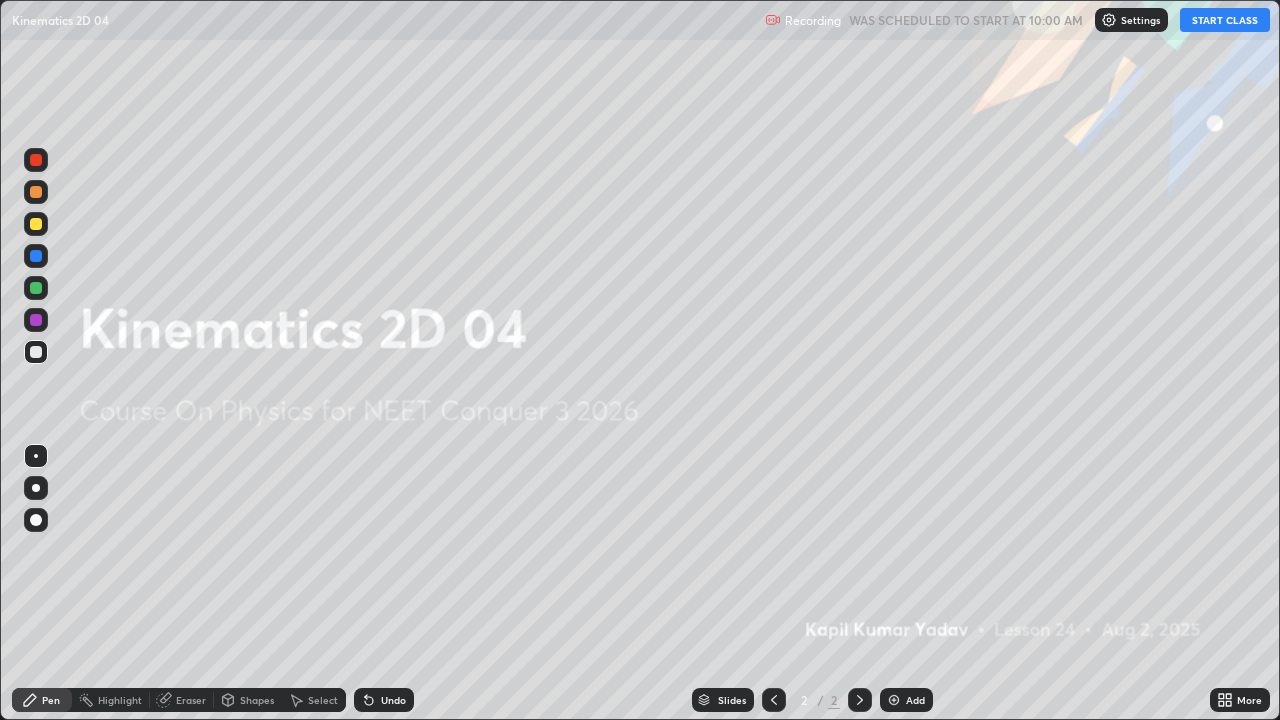 click on "START CLASS" at bounding box center (1225, 20) 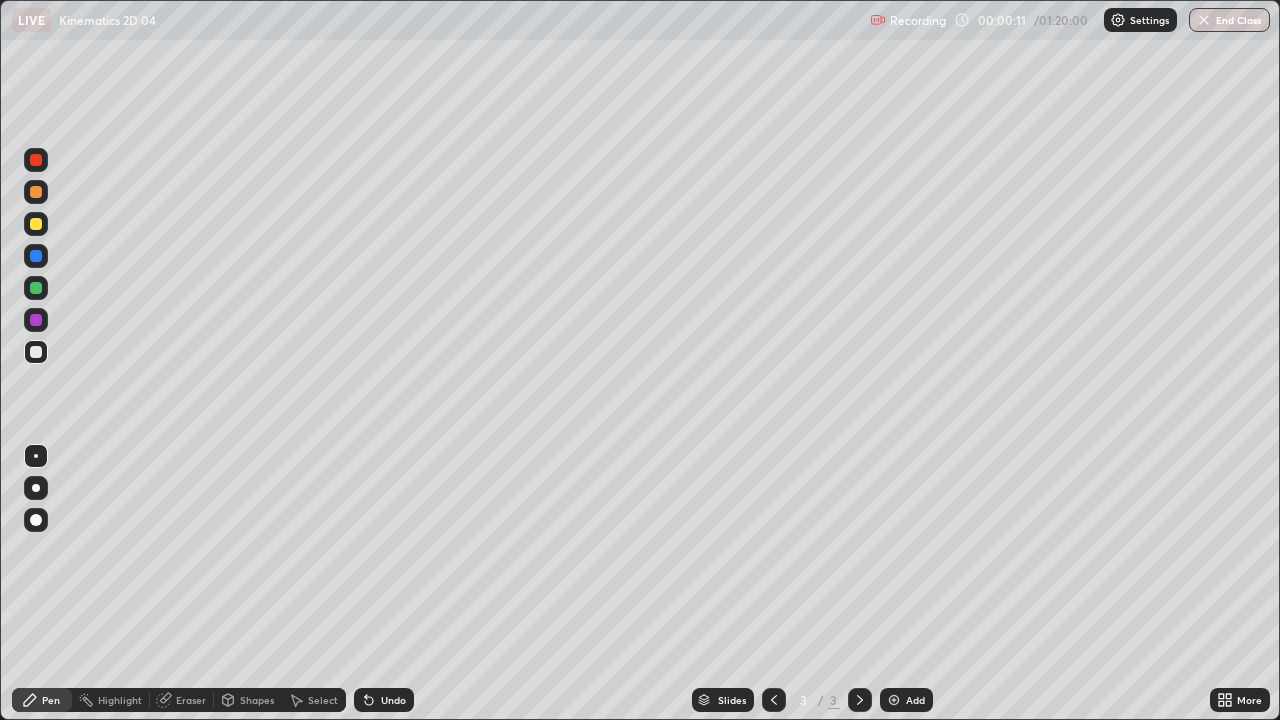 click at bounding box center (36, 224) 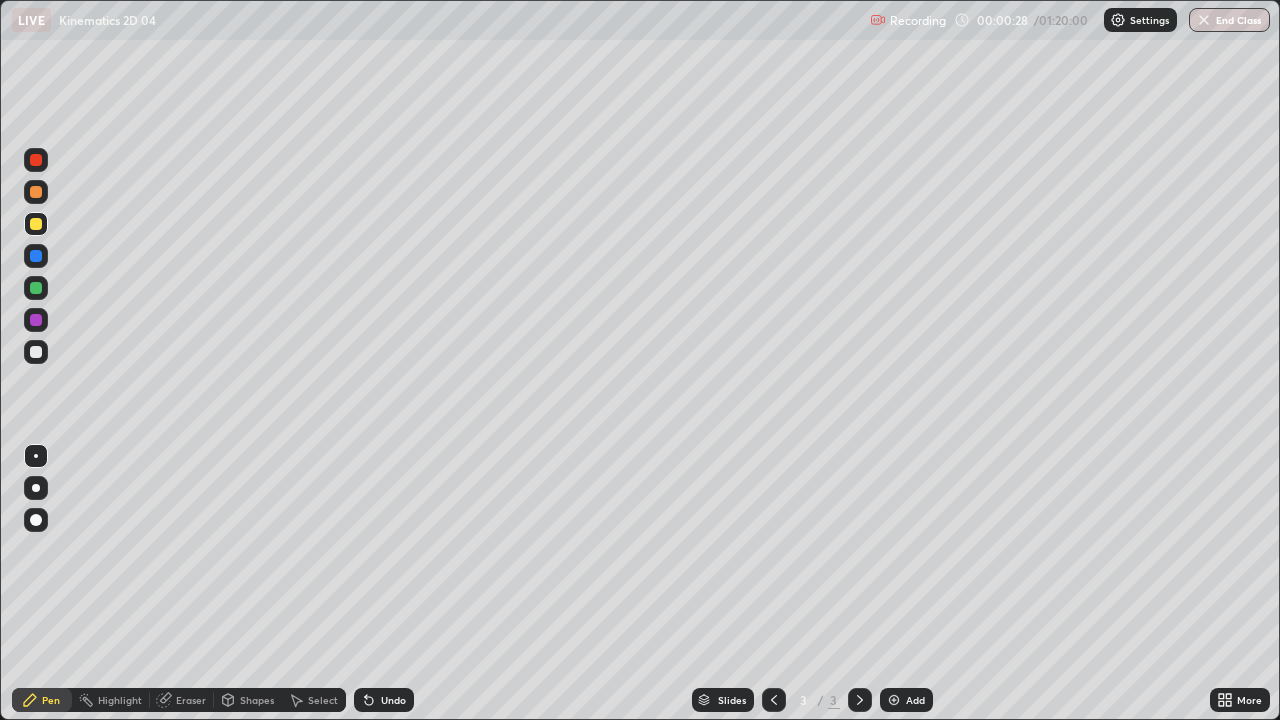 click on "Undo" at bounding box center (384, 700) 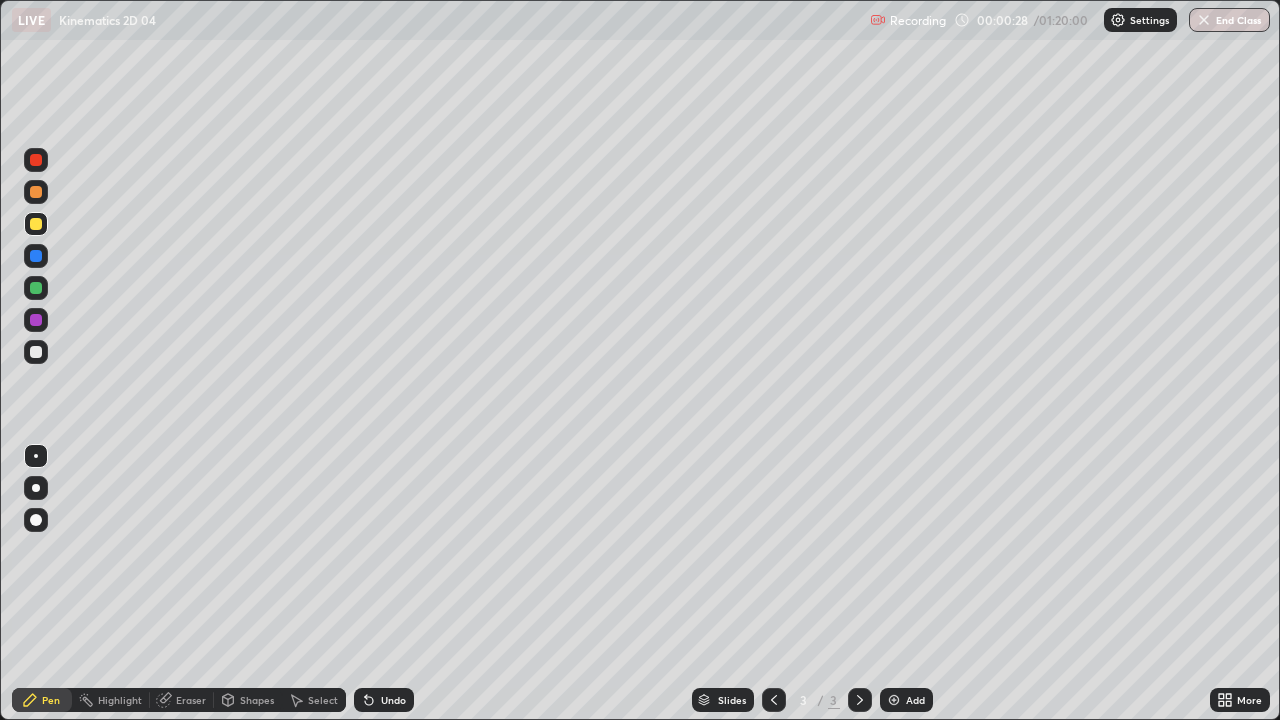 click on "Undo" at bounding box center (384, 700) 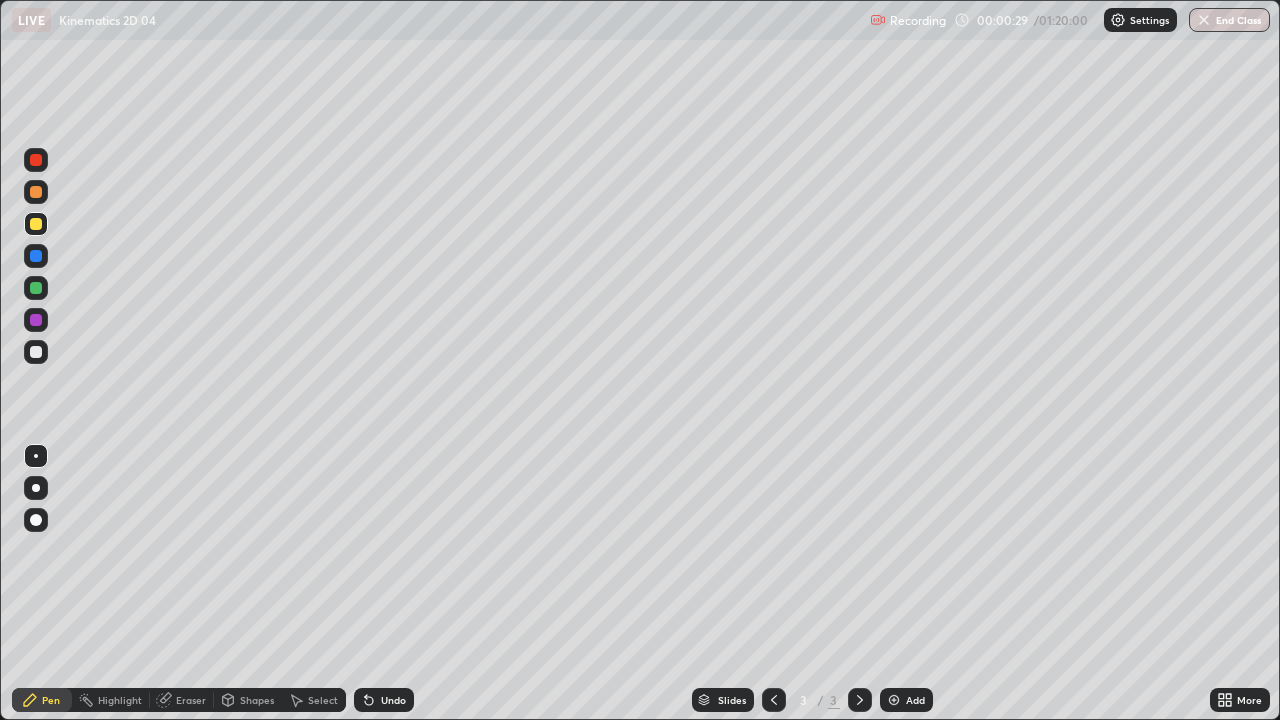 click on "Undo" at bounding box center (384, 700) 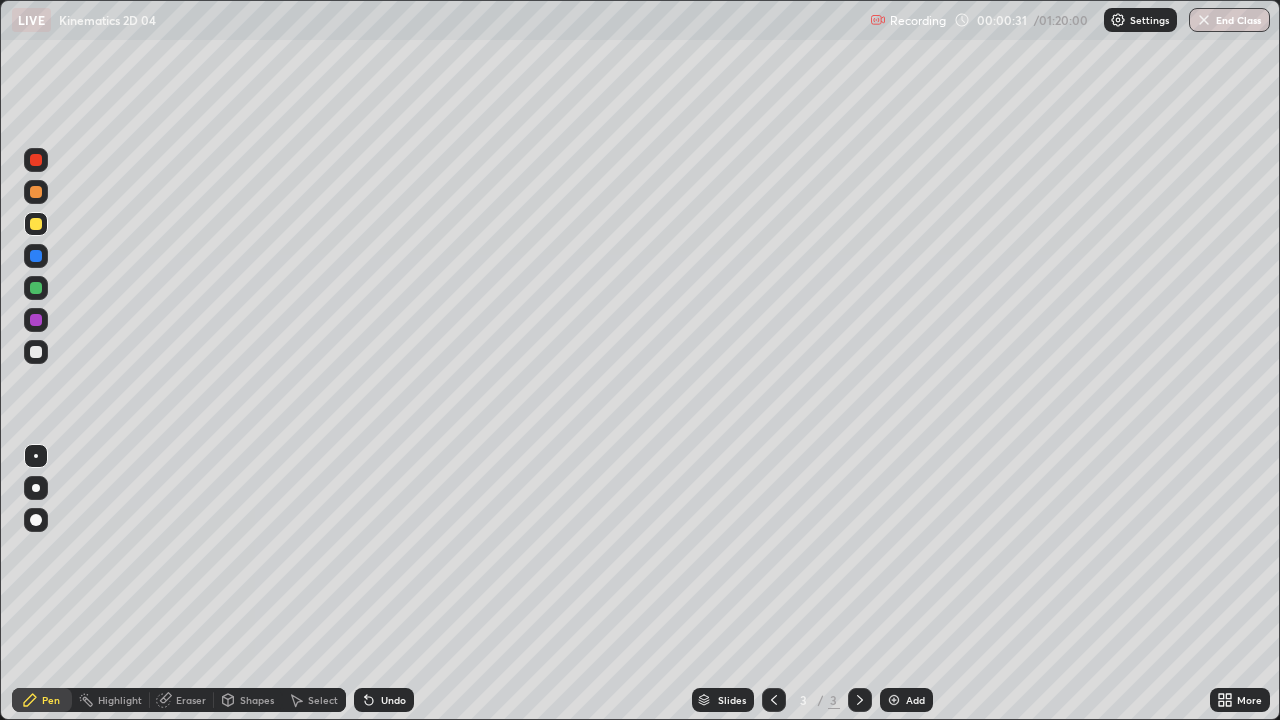 click at bounding box center [36, 288] 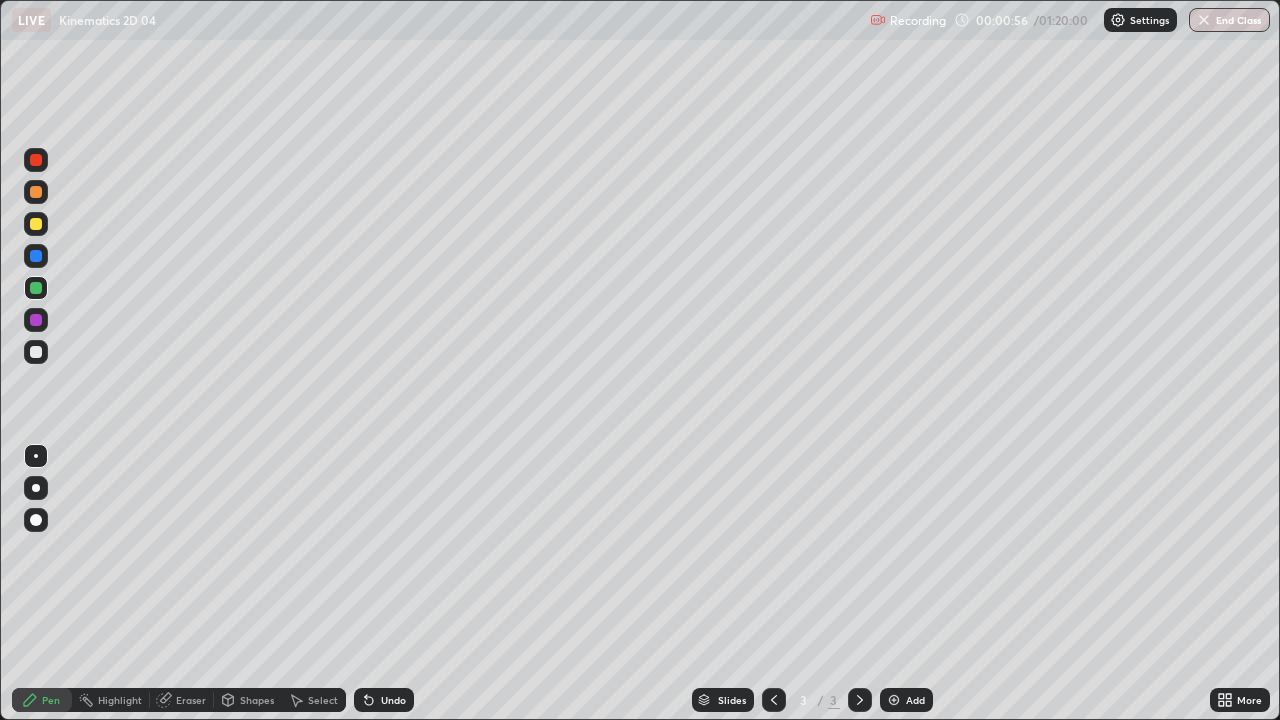 click at bounding box center (36, 224) 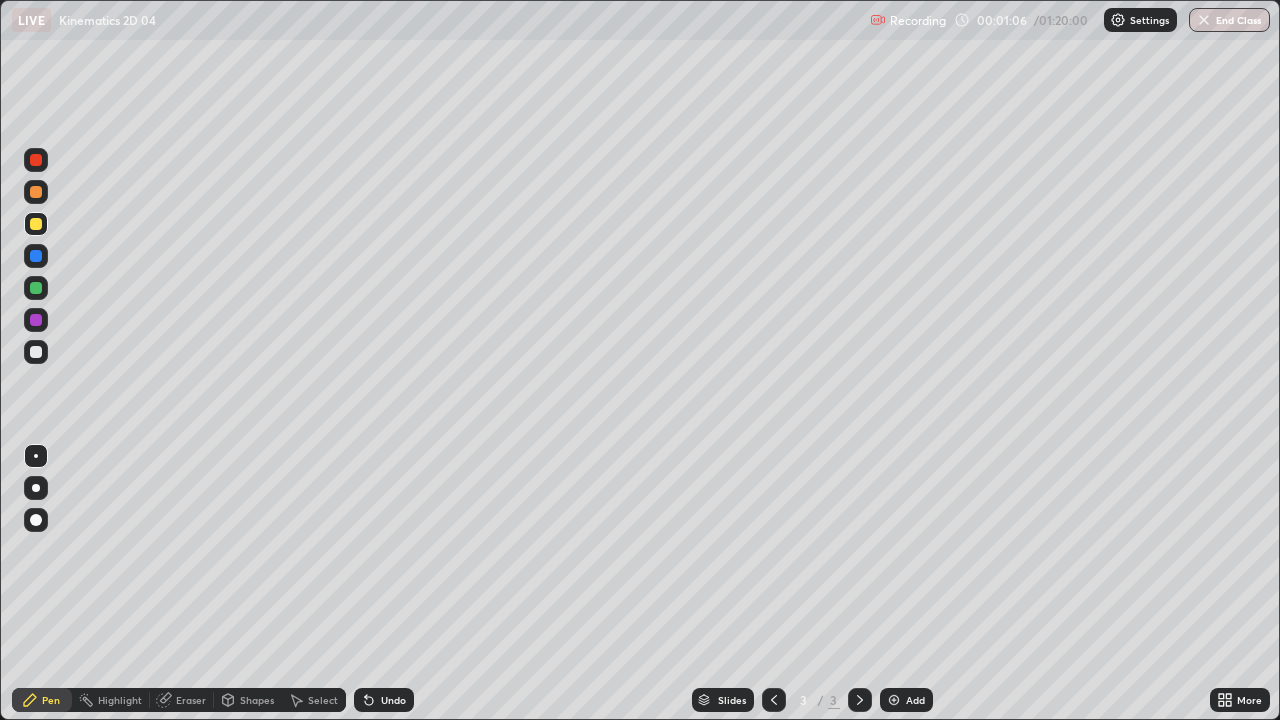 click at bounding box center (36, 288) 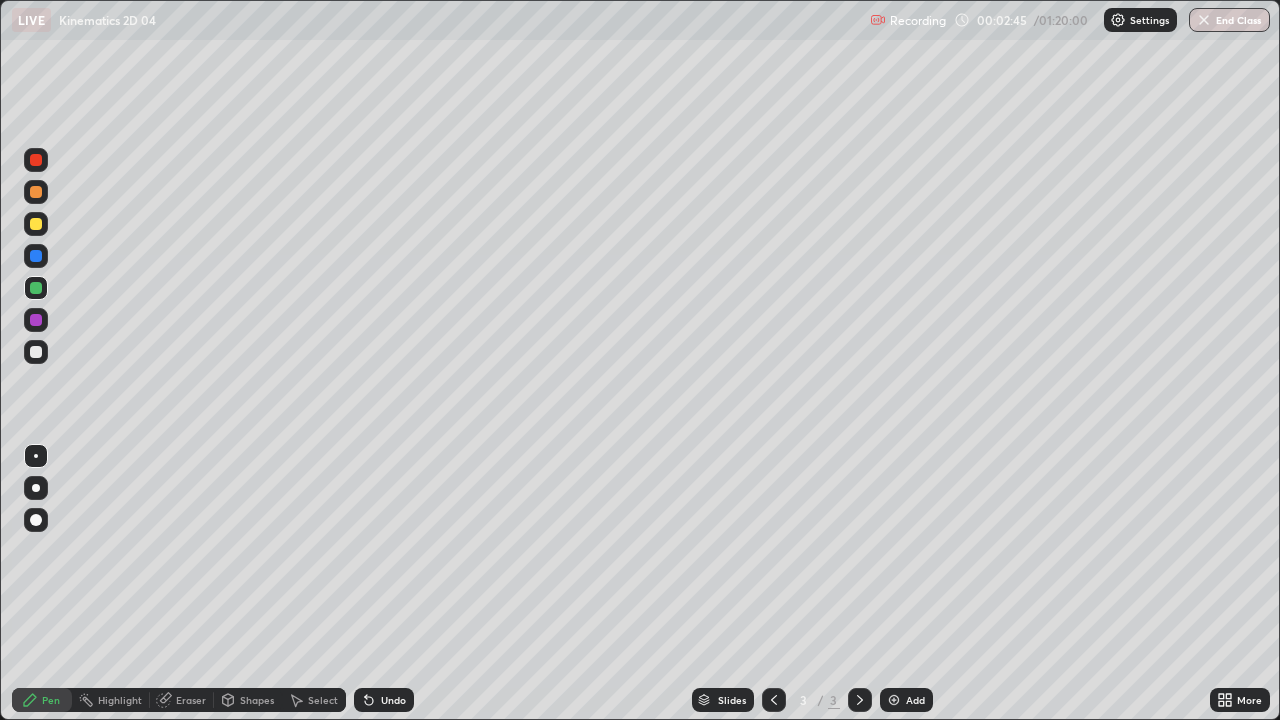 click at bounding box center (894, 700) 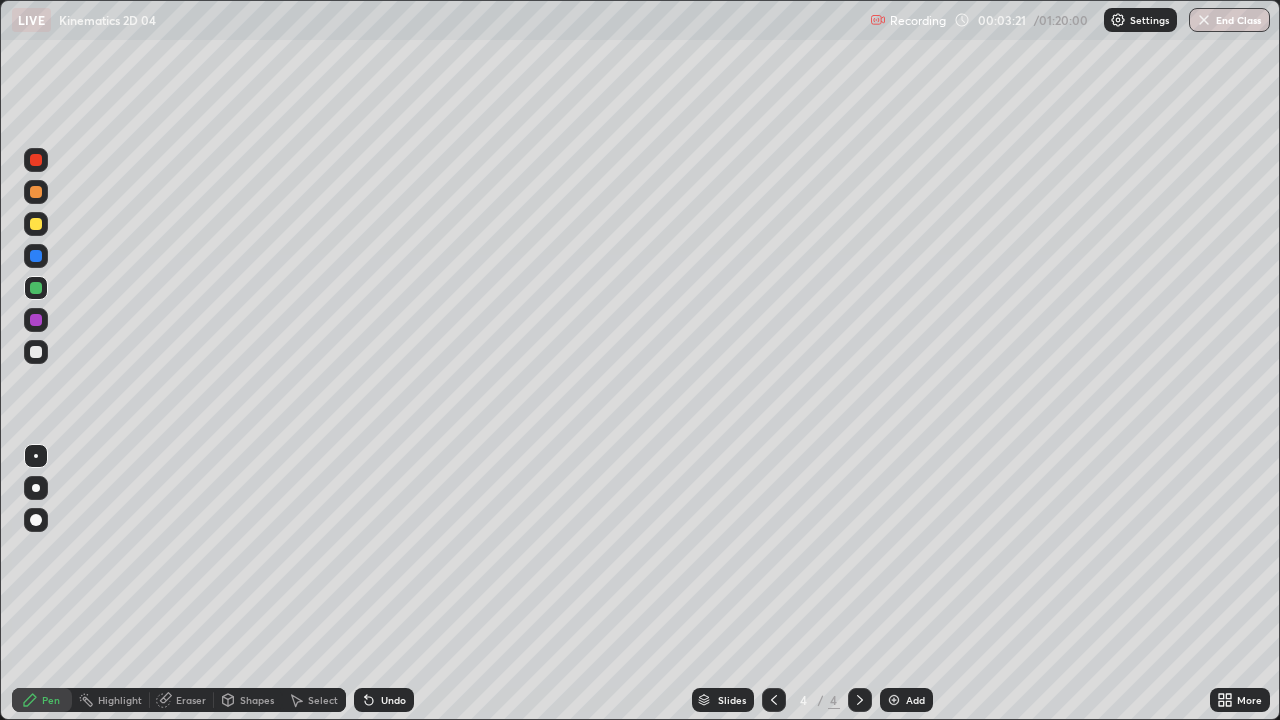 click at bounding box center (36, 224) 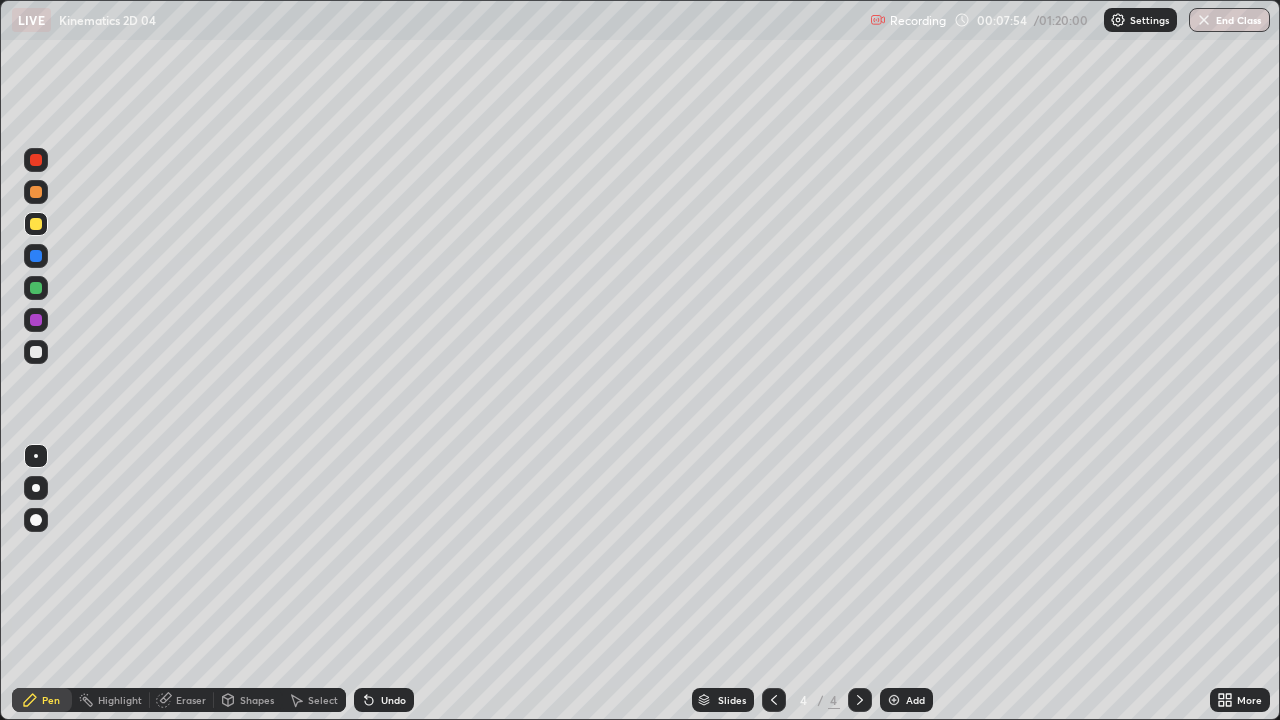 click on "Add" at bounding box center [906, 700] 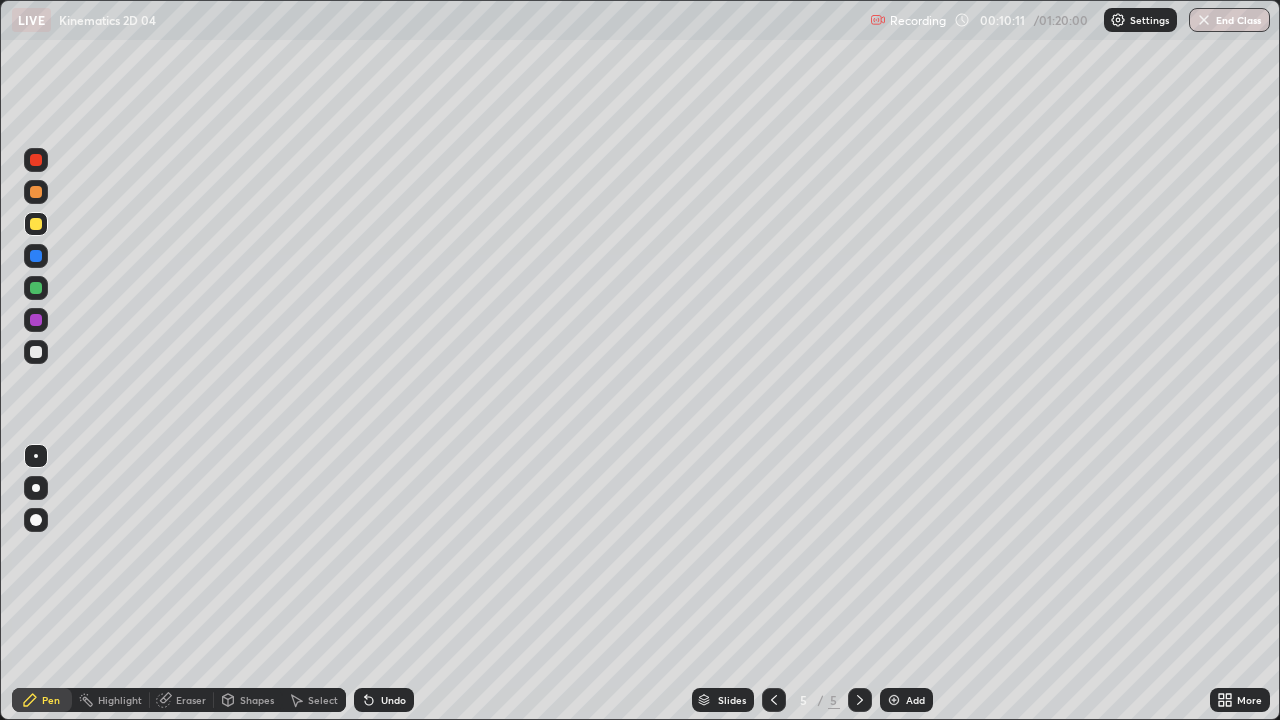 click at bounding box center [36, 288] 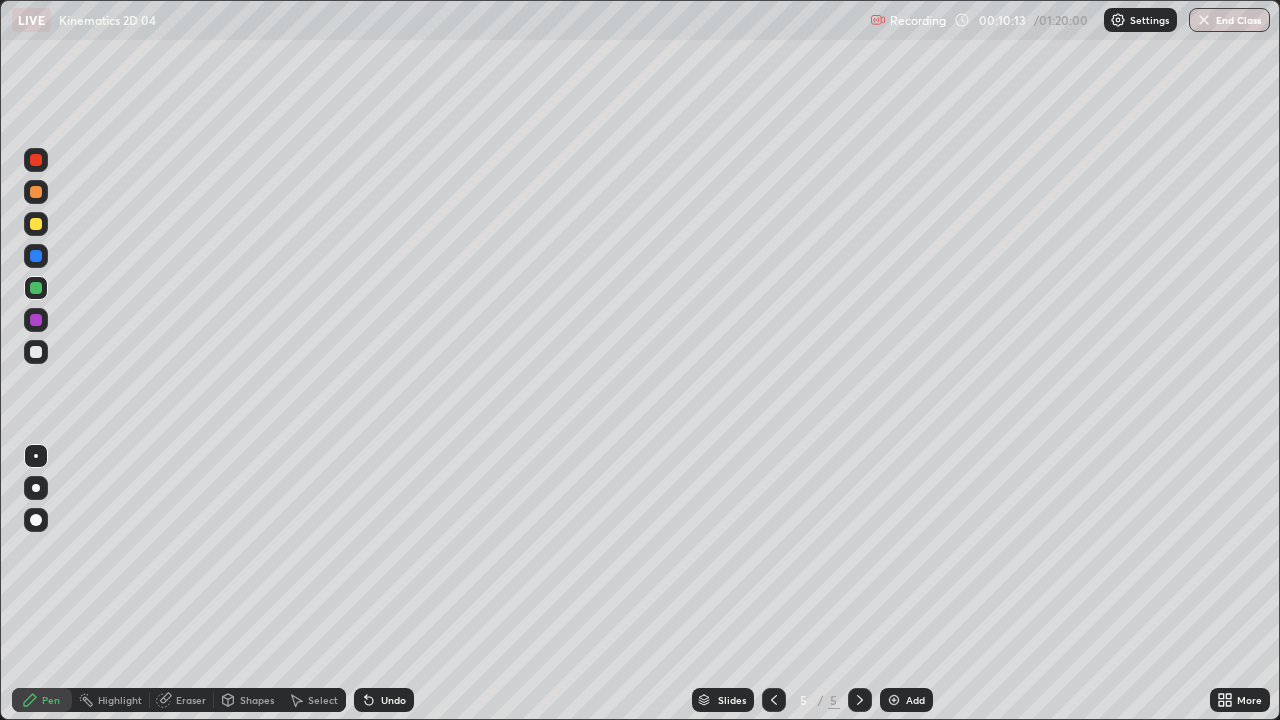 click at bounding box center [36, 288] 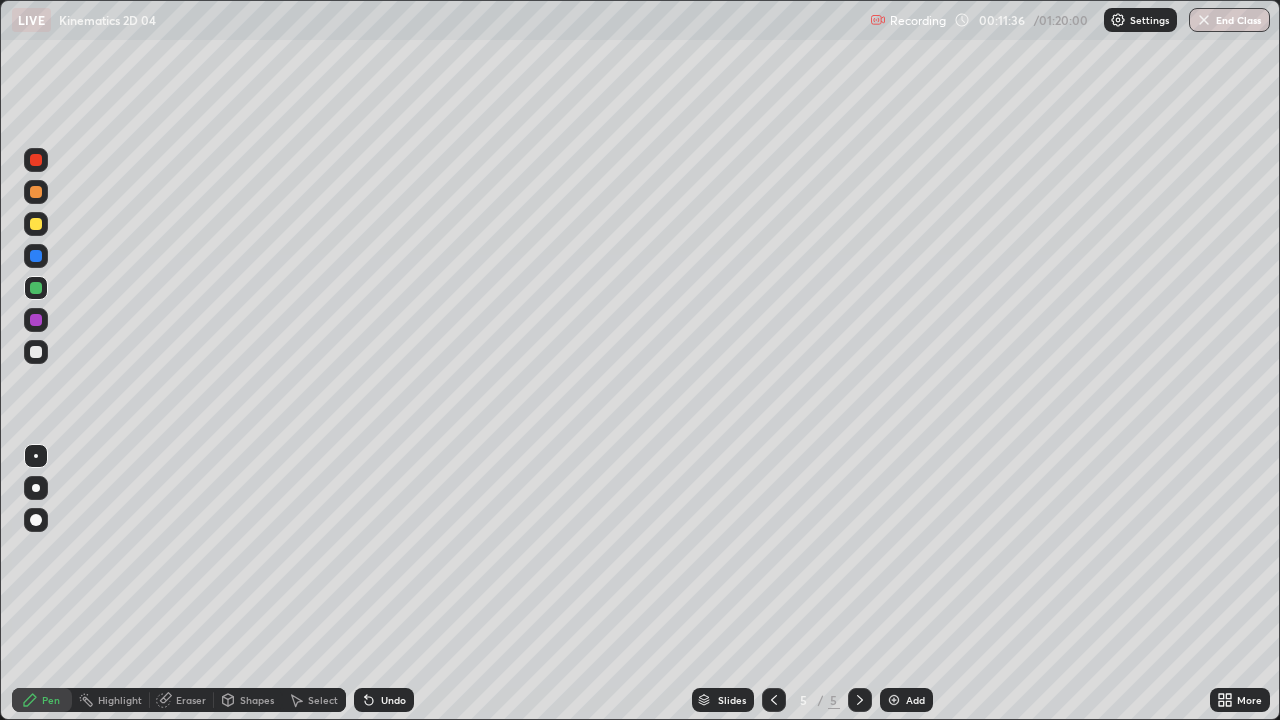 click on "Add" at bounding box center (906, 700) 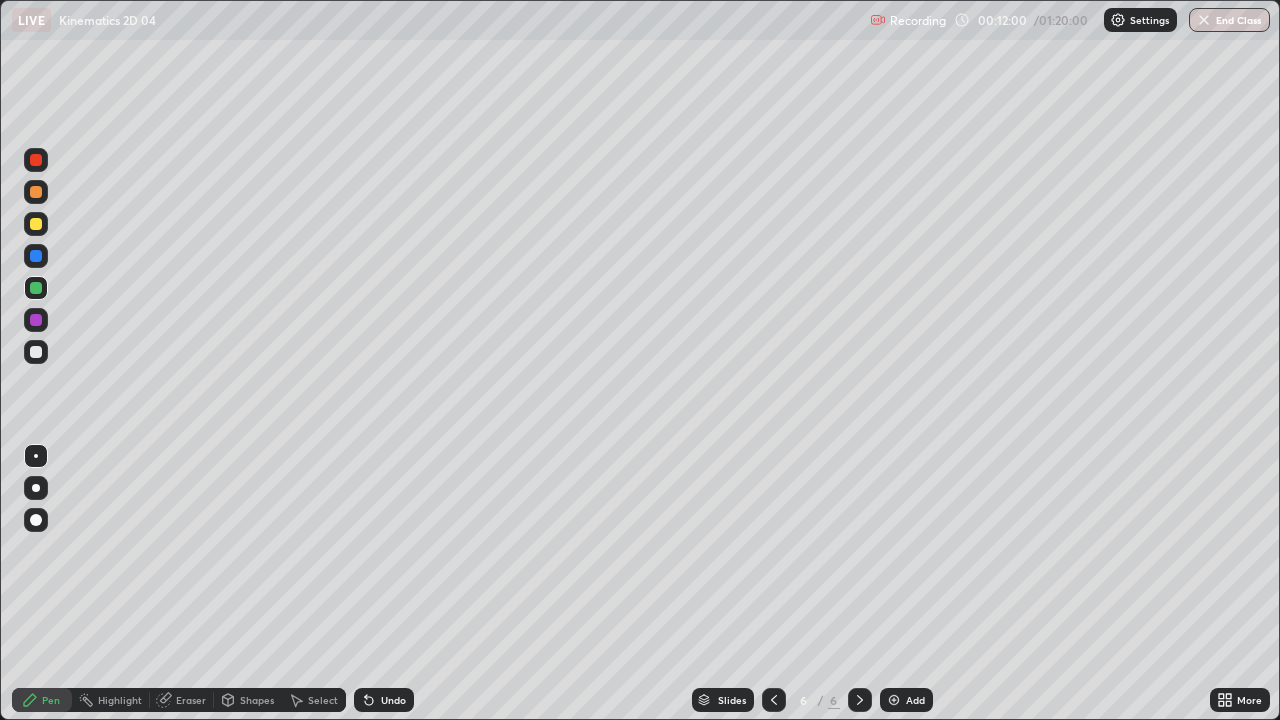 click at bounding box center (36, 352) 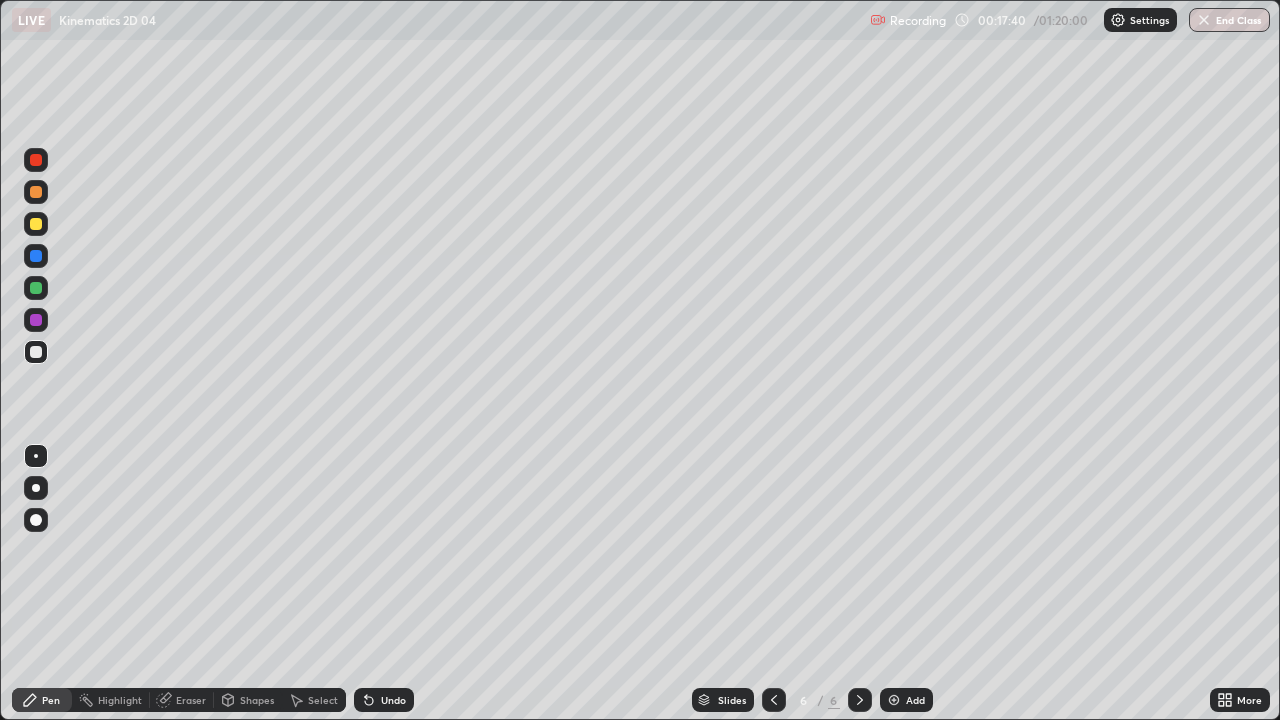 click on "Add" at bounding box center [906, 700] 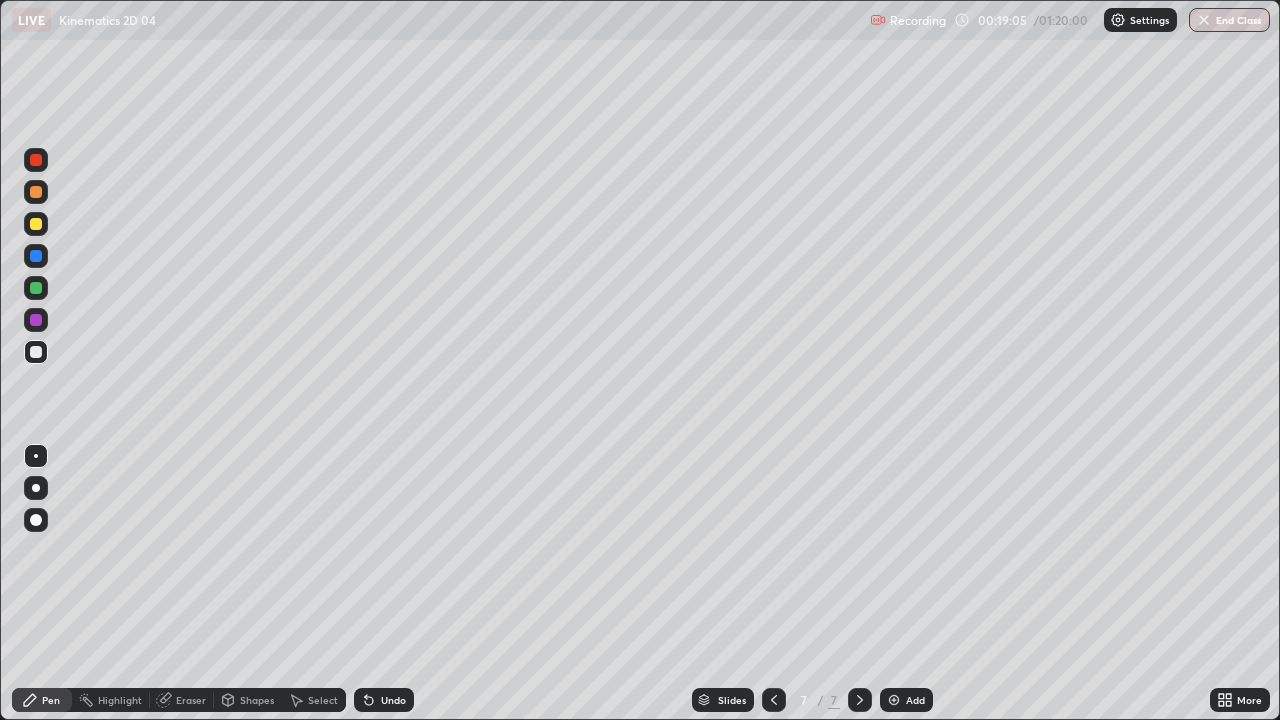 click on "Add" at bounding box center [915, 700] 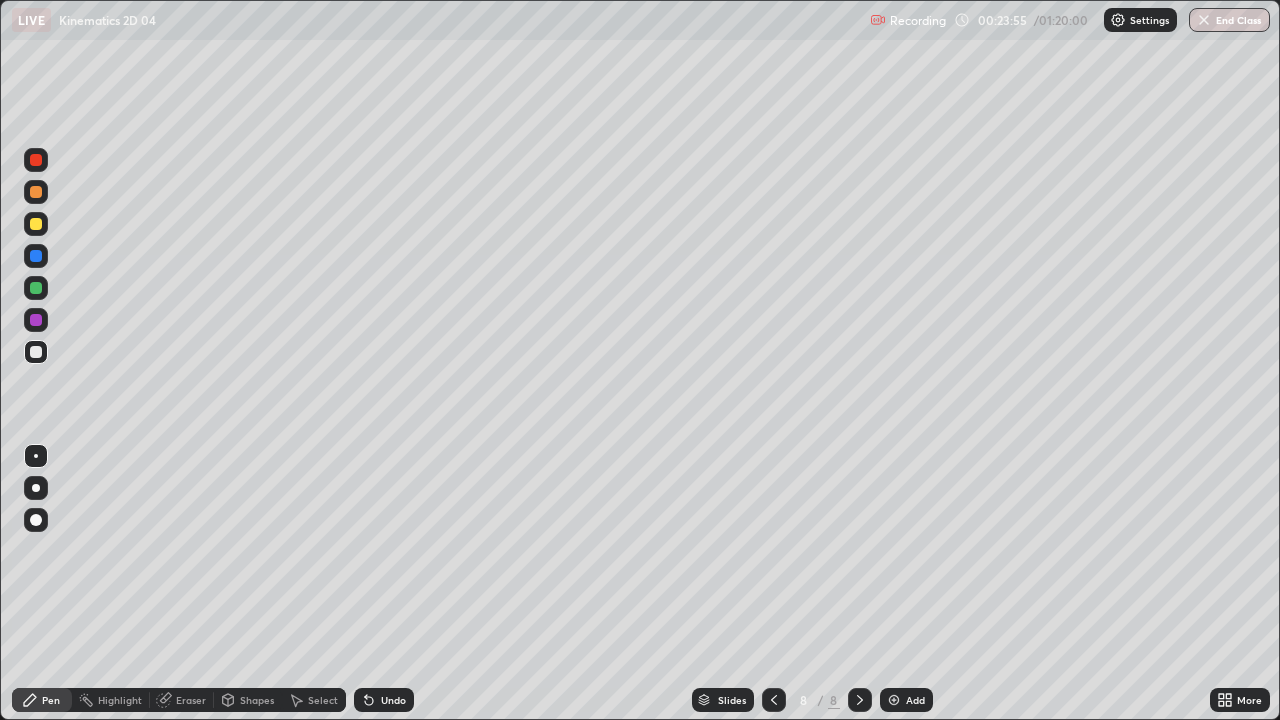 click at bounding box center [894, 700] 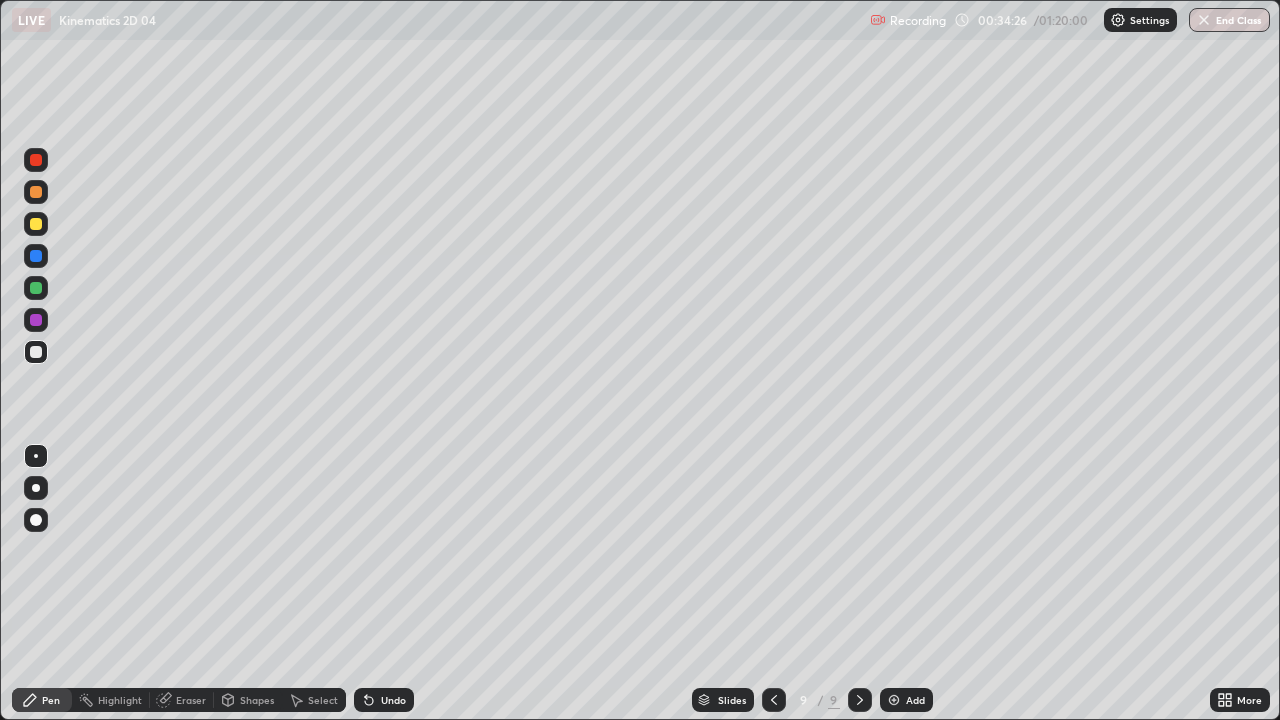 click on "Add" at bounding box center (906, 700) 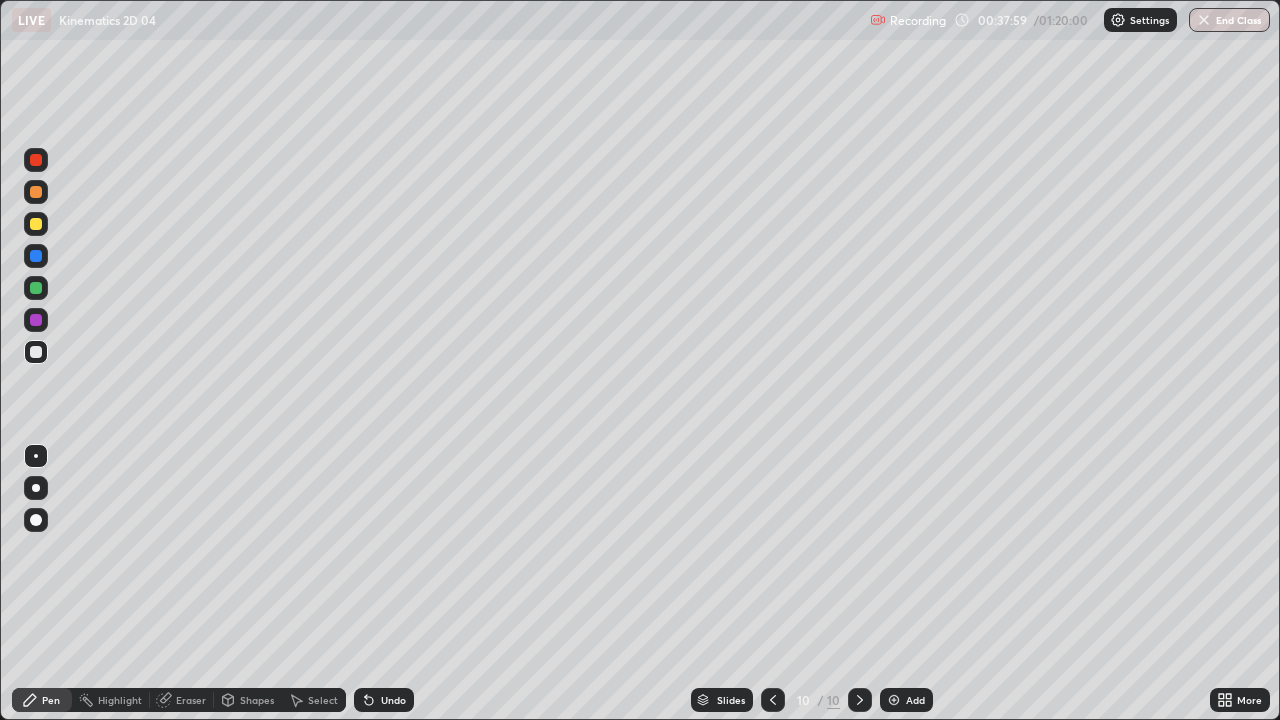 click at bounding box center [1204, 20] 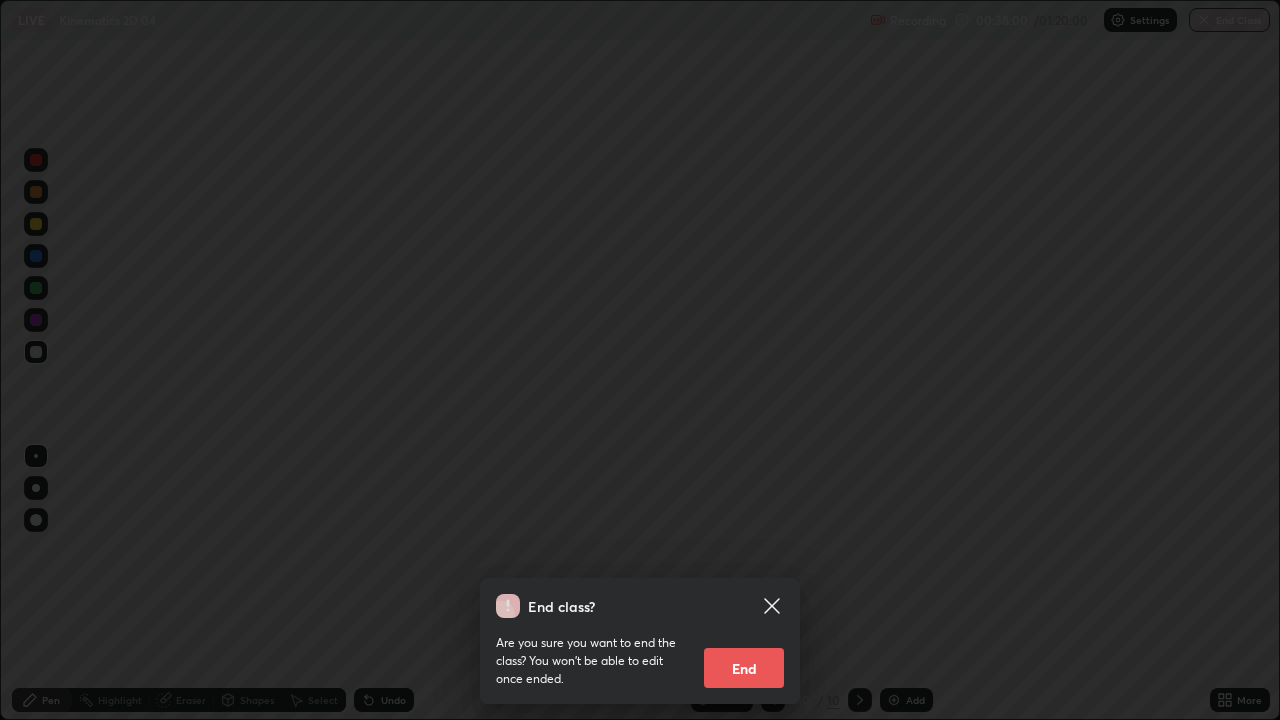 click on "End" at bounding box center (744, 668) 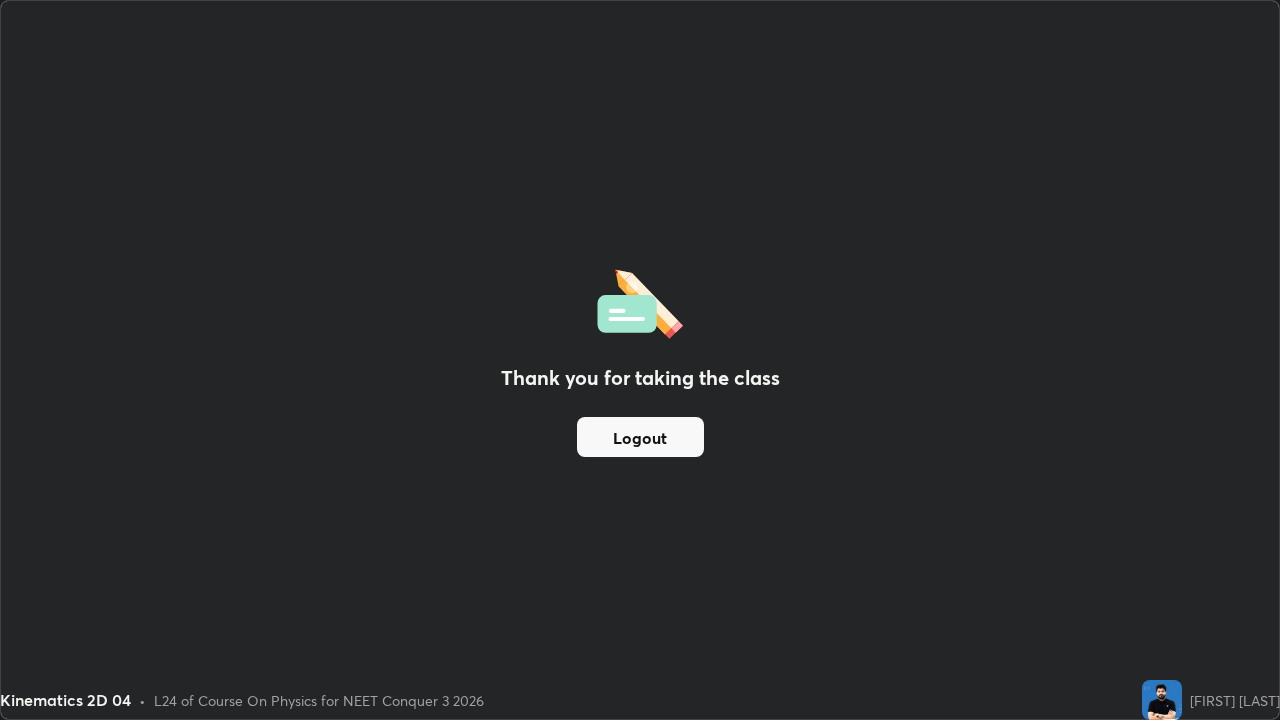 click on "Logout" at bounding box center [640, 437] 